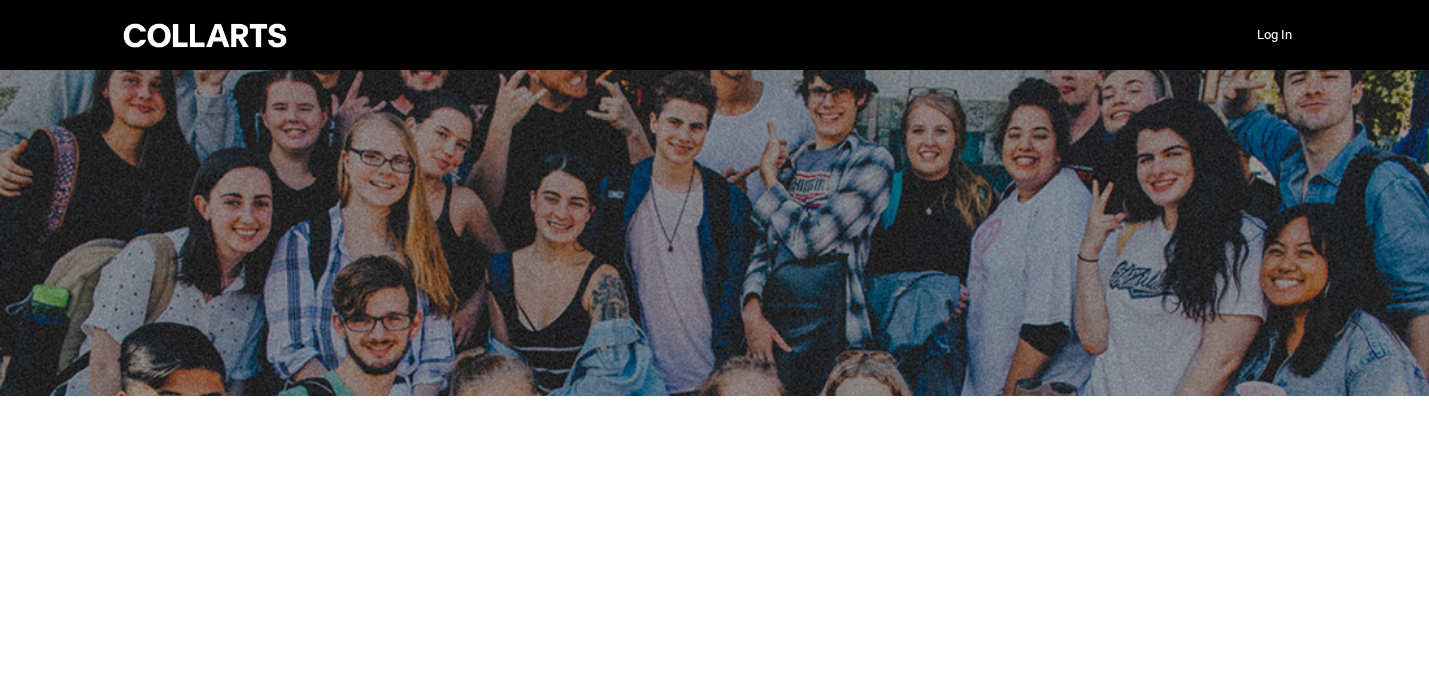 scroll, scrollTop: 0, scrollLeft: 0, axis: both 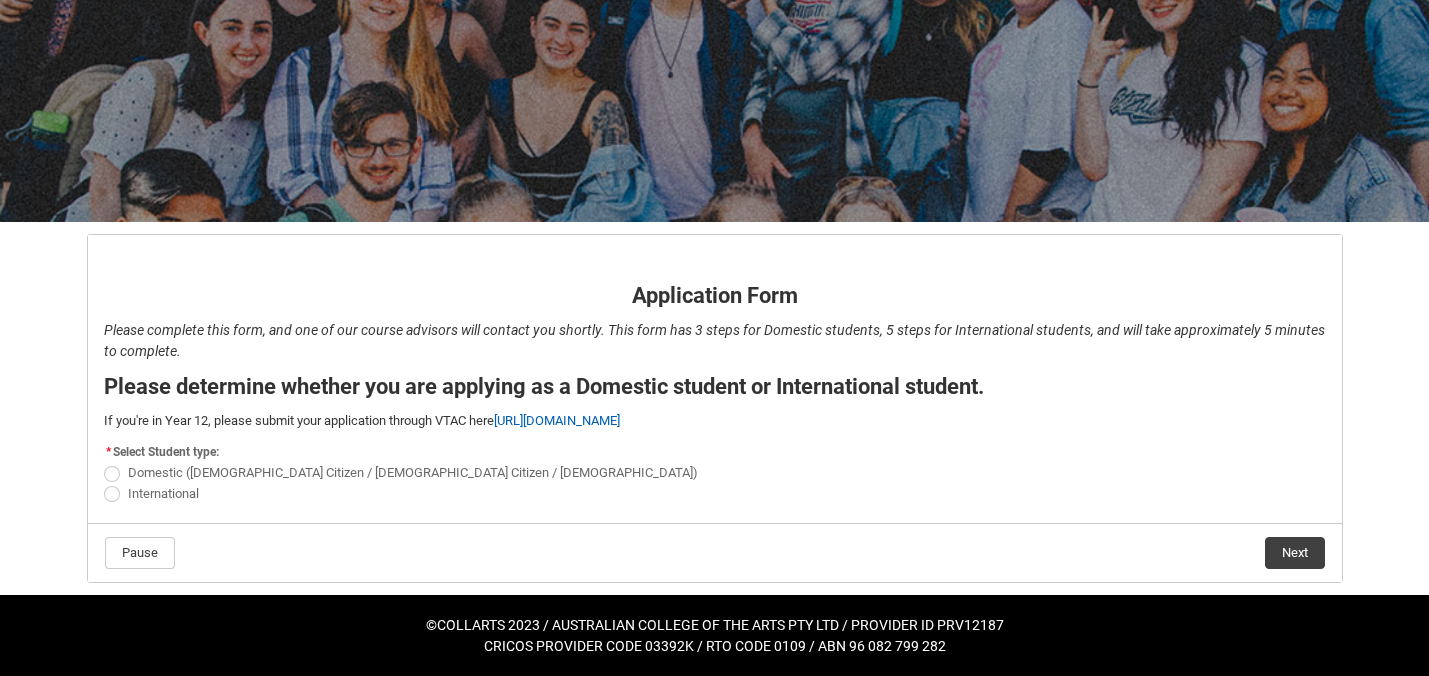 click at bounding box center (112, 474) 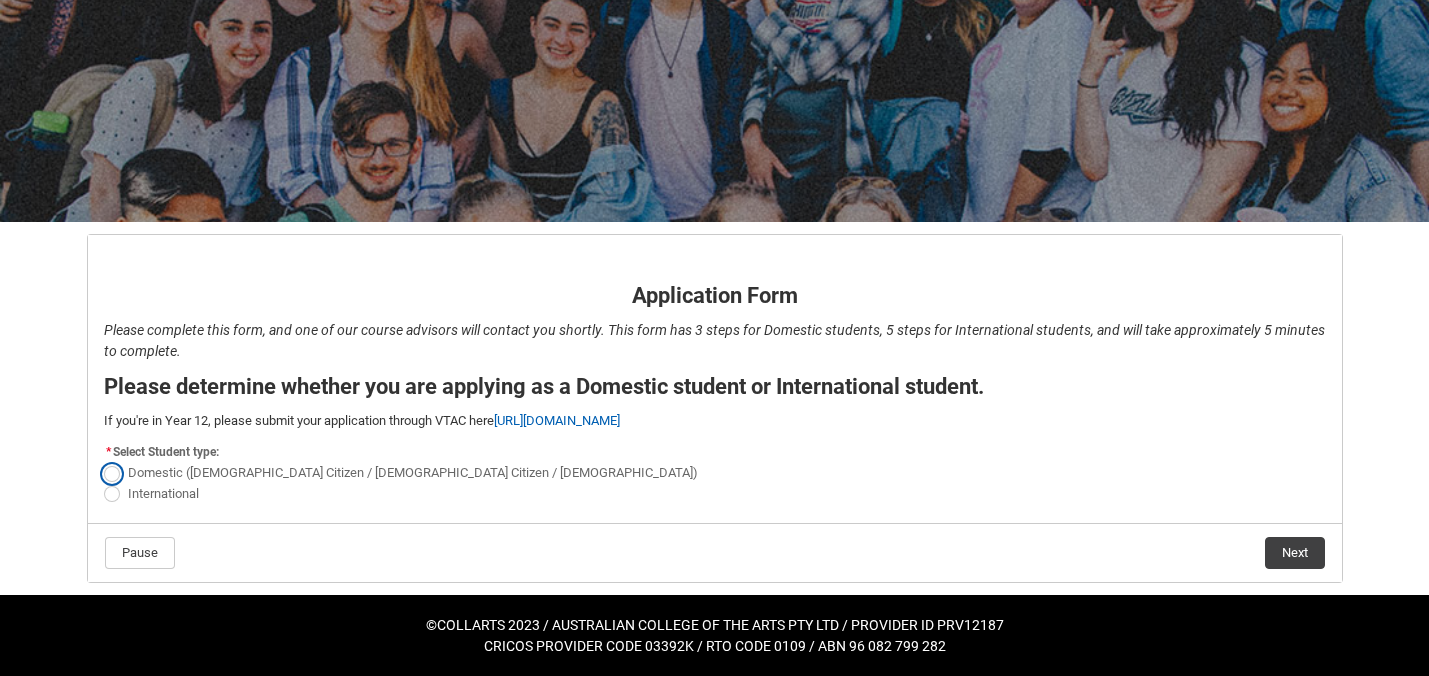 click on "Domestic ([DEMOGRAPHIC_DATA] Citizen / [DEMOGRAPHIC_DATA] Citizen / [DEMOGRAPHIC_DATA])" at bounding box center [103, 462] 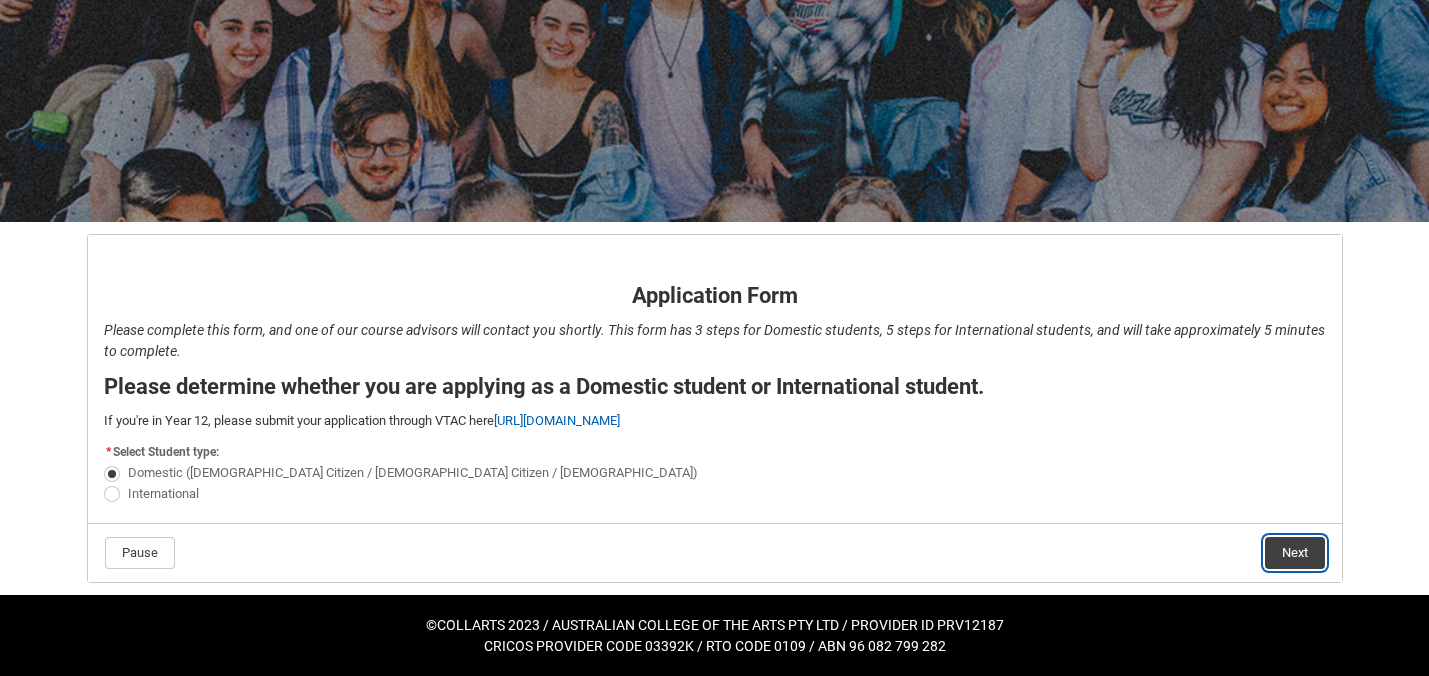 click on "Next" 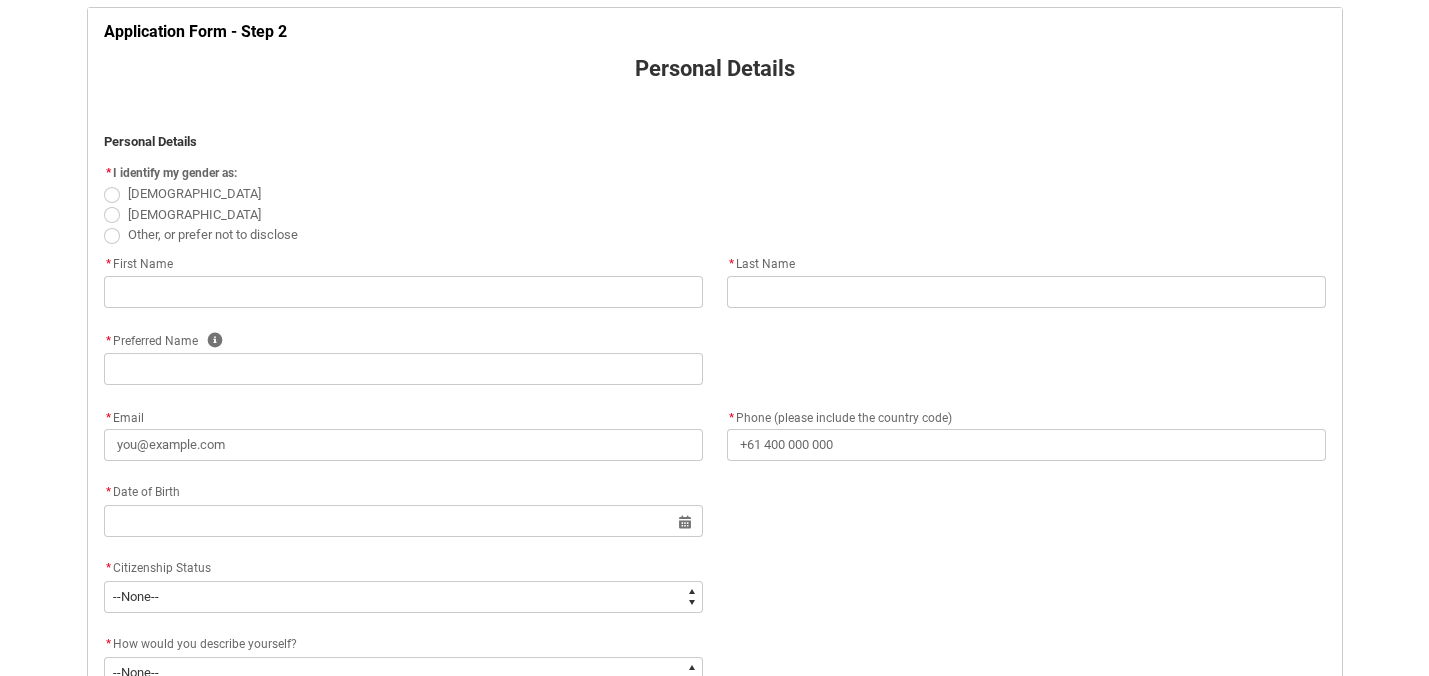 scroll, scrollTop: 458, scrollLeft: 0, axis: vertical 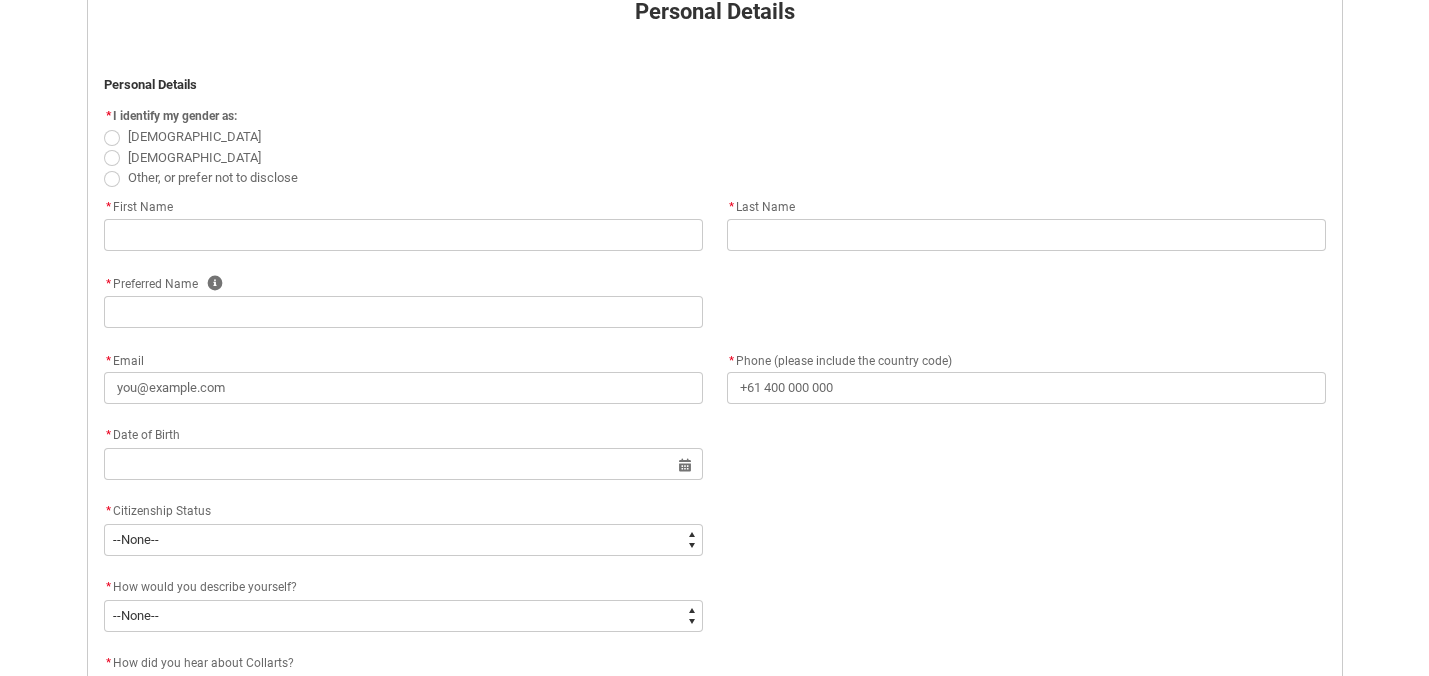 click at bounding box center [112, 138] 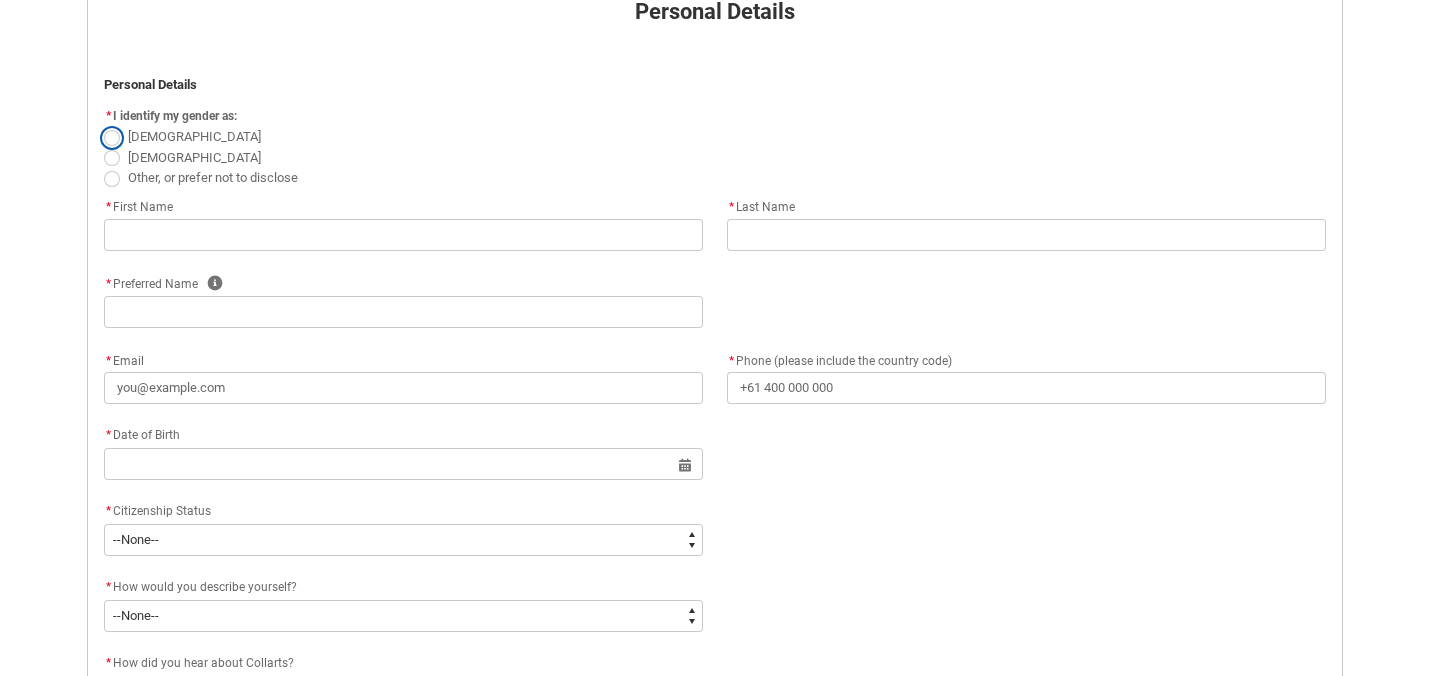 click on "[DEMOGRAPHIC_DATA]" at bounding box center (103, 126) 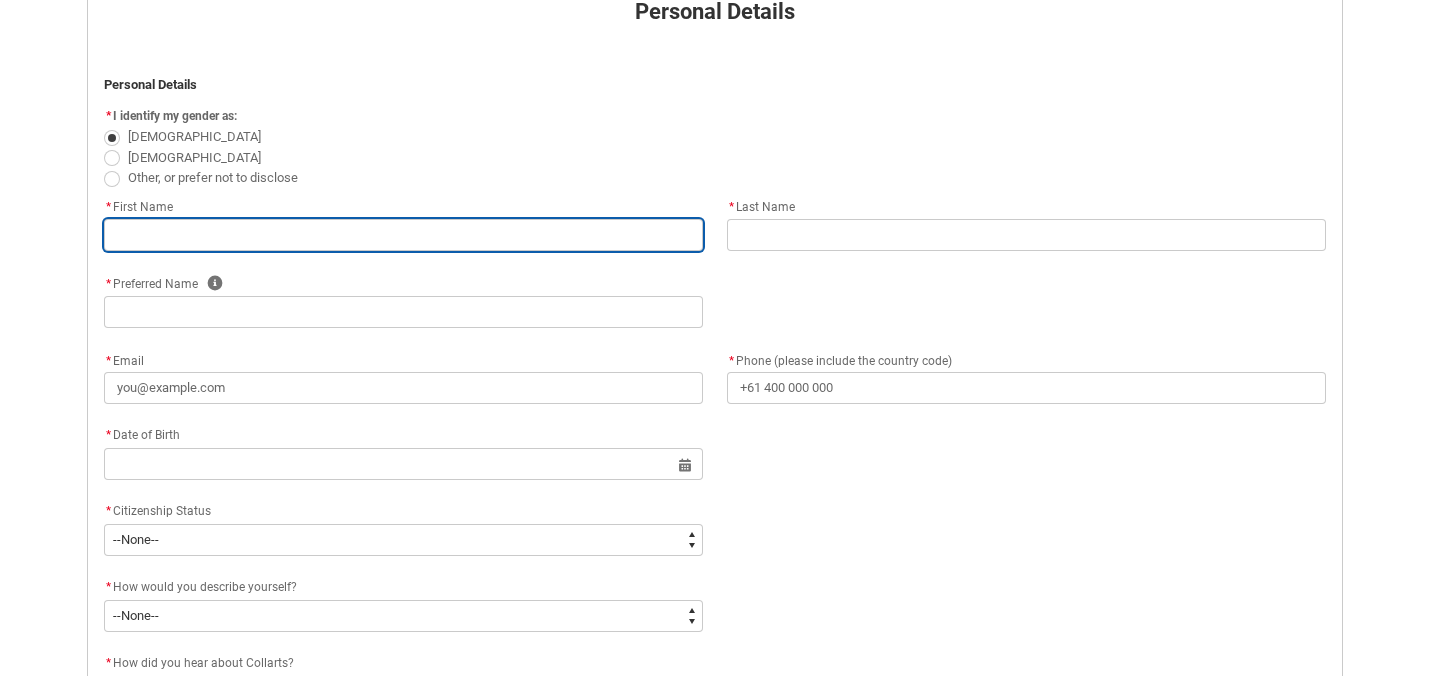 click at bounding box center (403, 235) 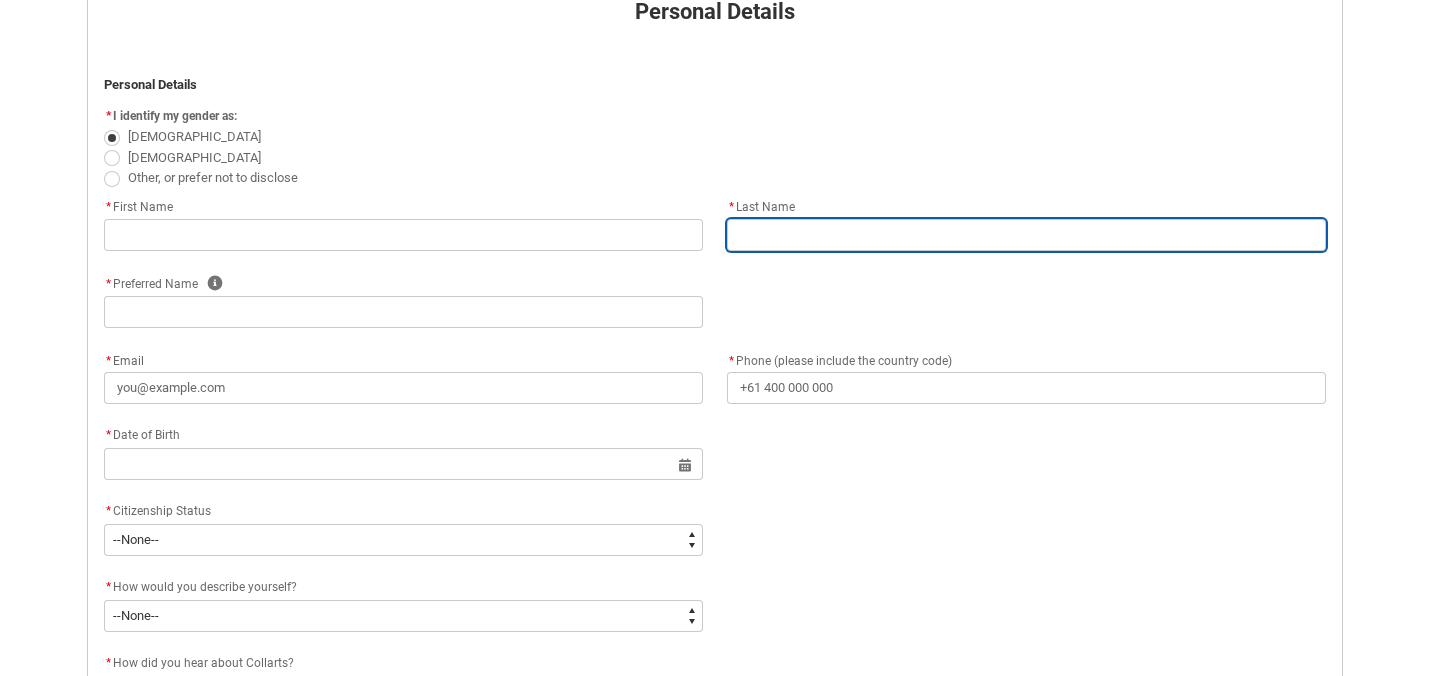 type on "[PERSON_NAME]" 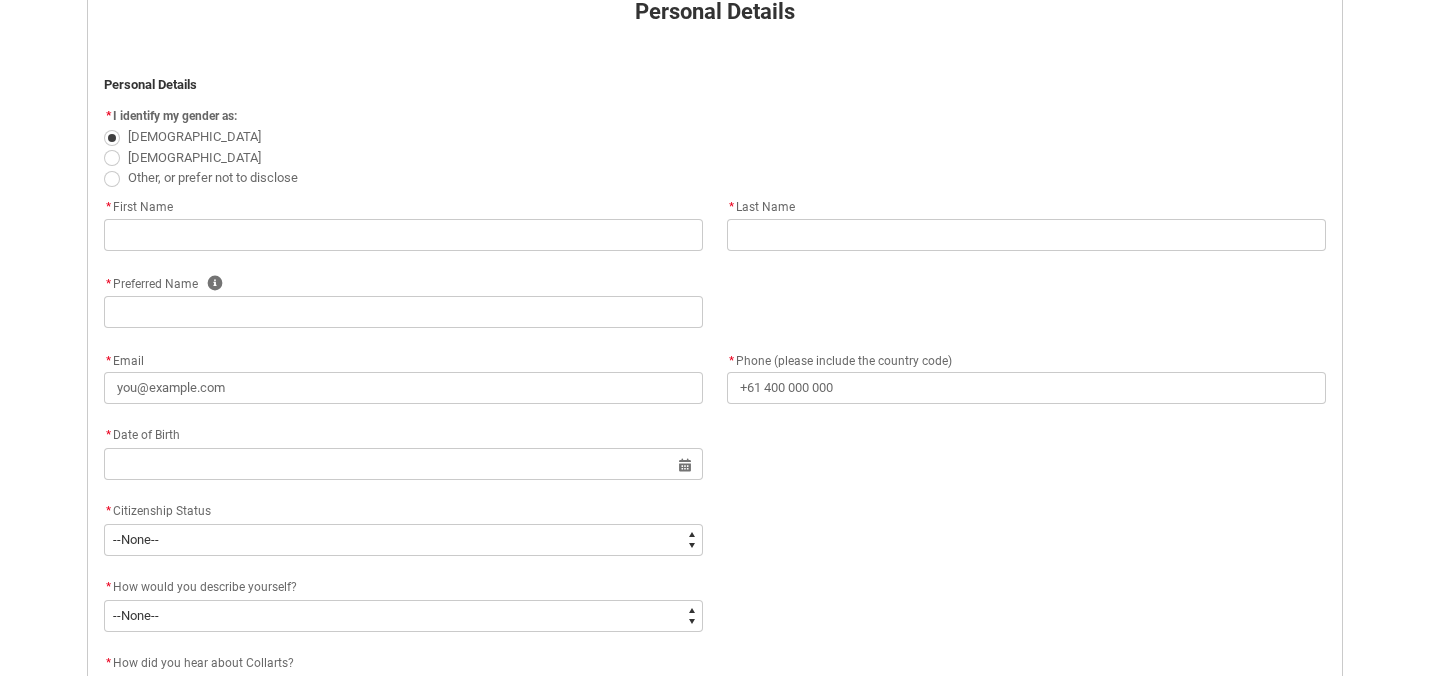 type on "KIAN" 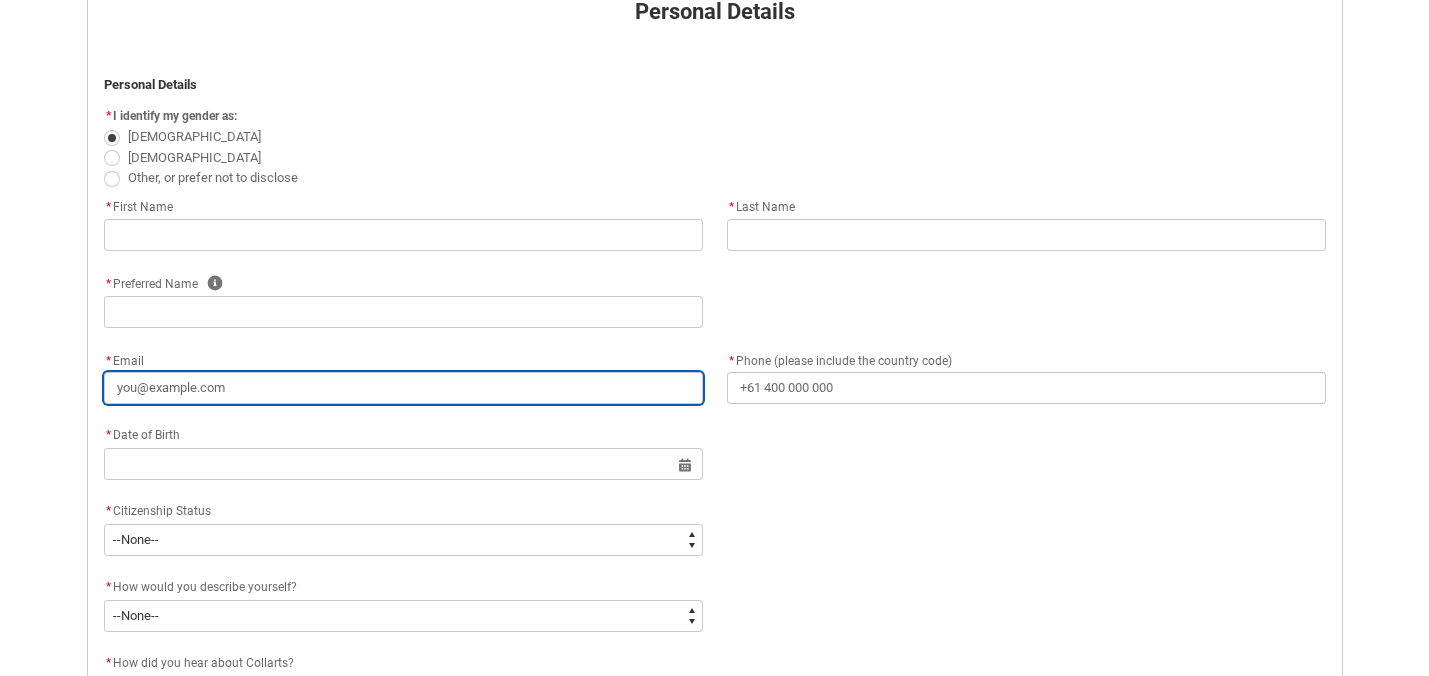 type on "[EMAIL_ADDRESS][DOMAIN_NAME]" 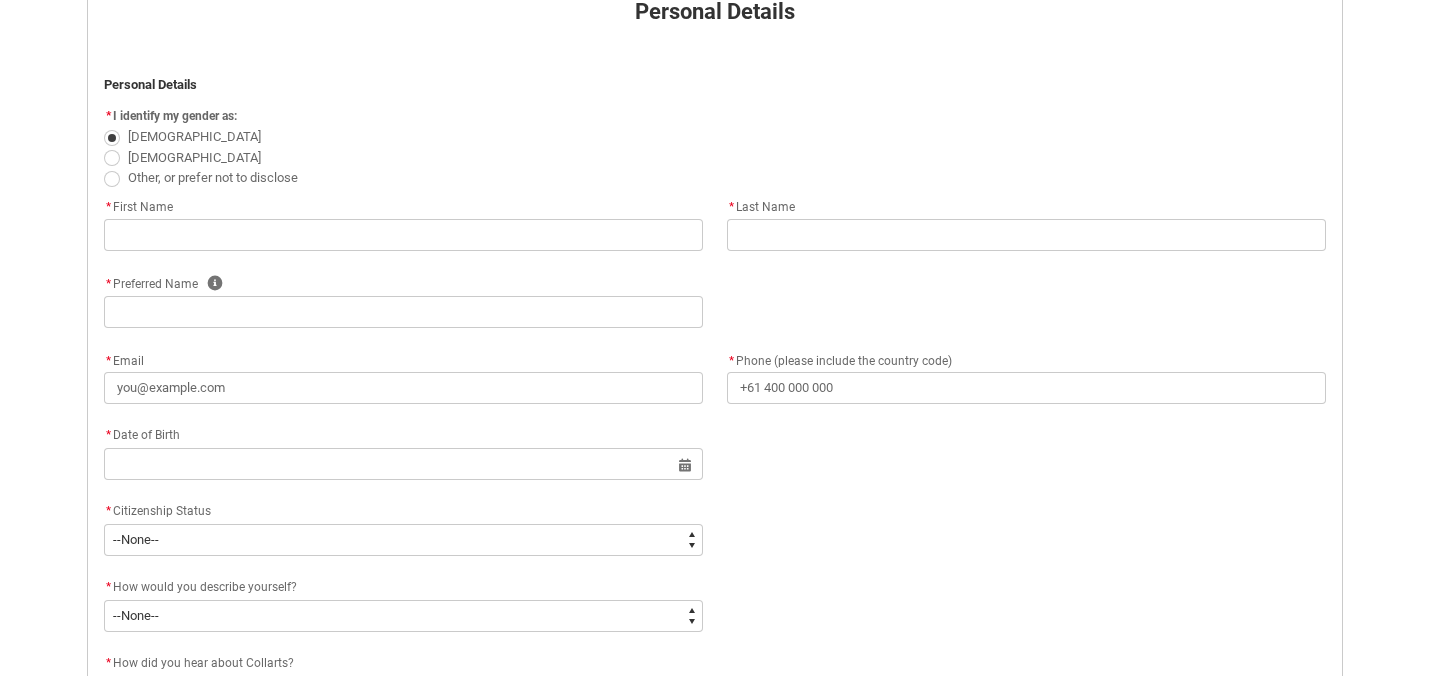 type on "[PHONE_NUMBER]" 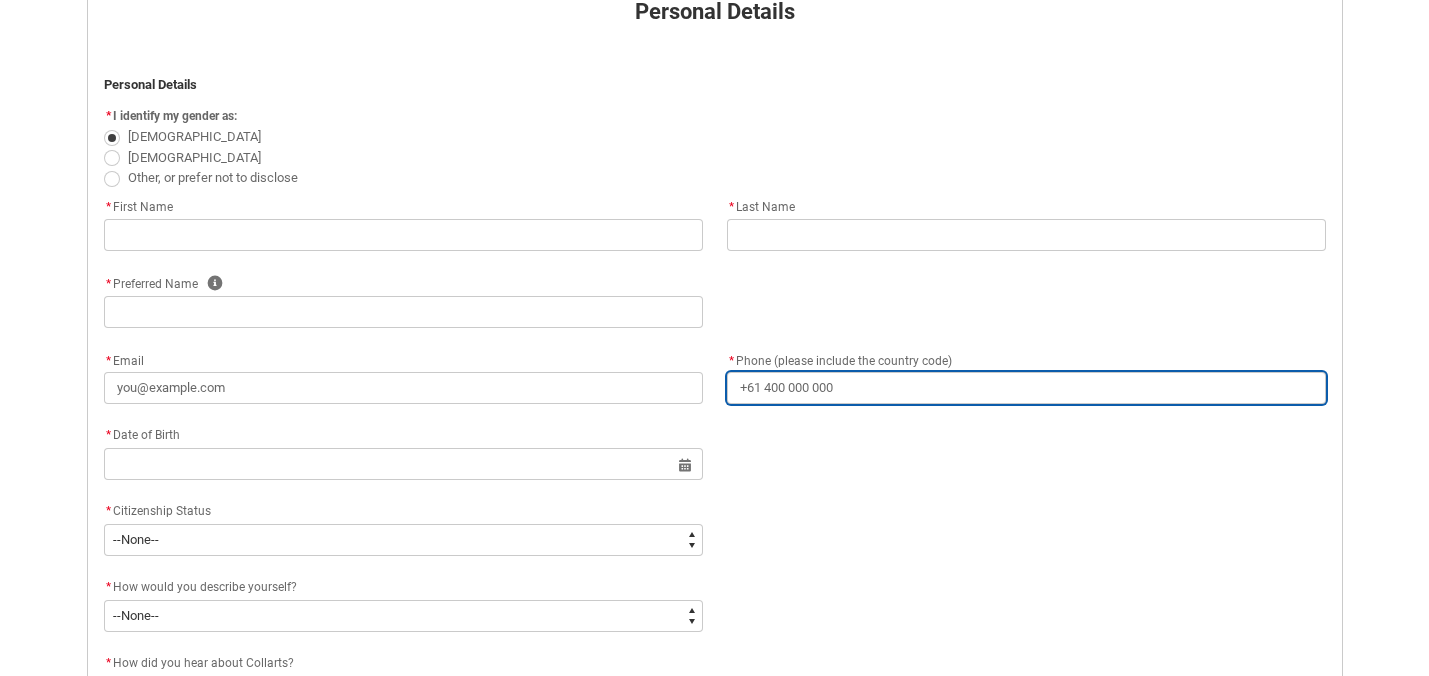 type on "[STREET_ADDRESS][PERSON_NAME]" 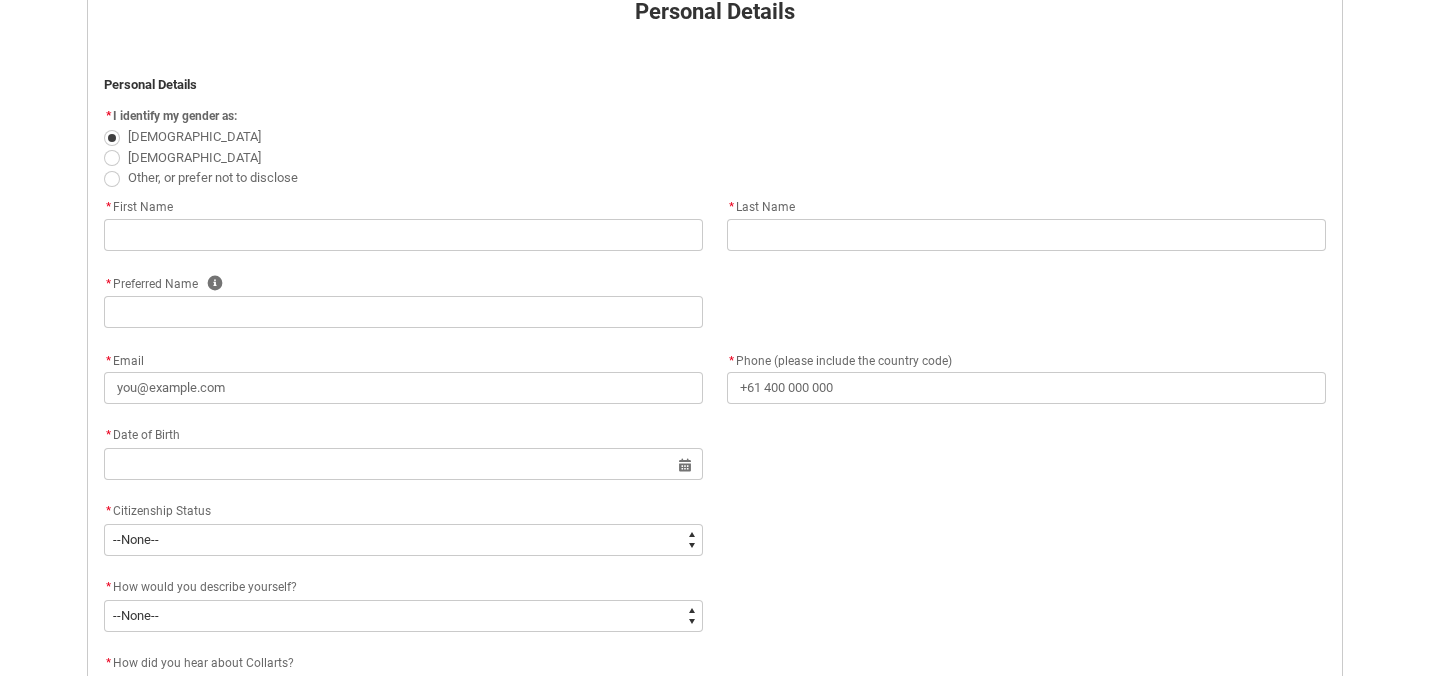 type on "MOUNT [PERSON_NAME]" 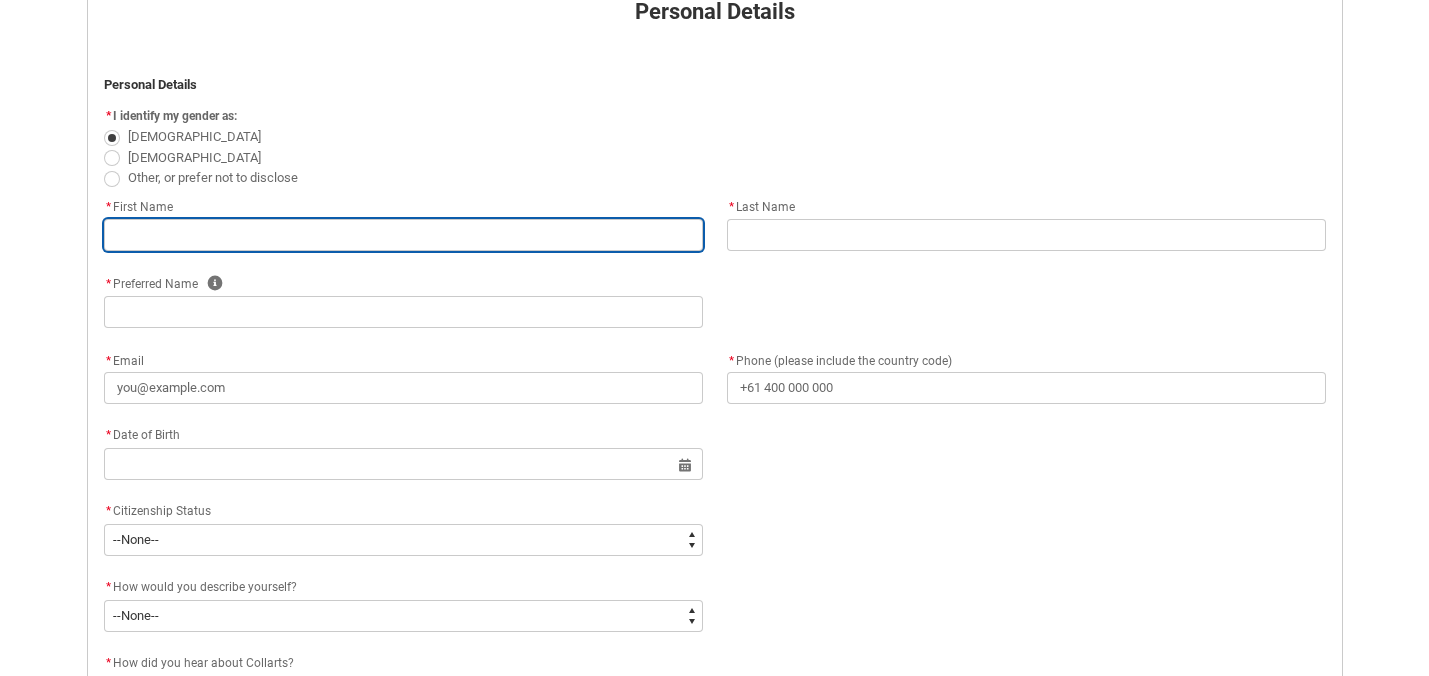 type on "KIAN" 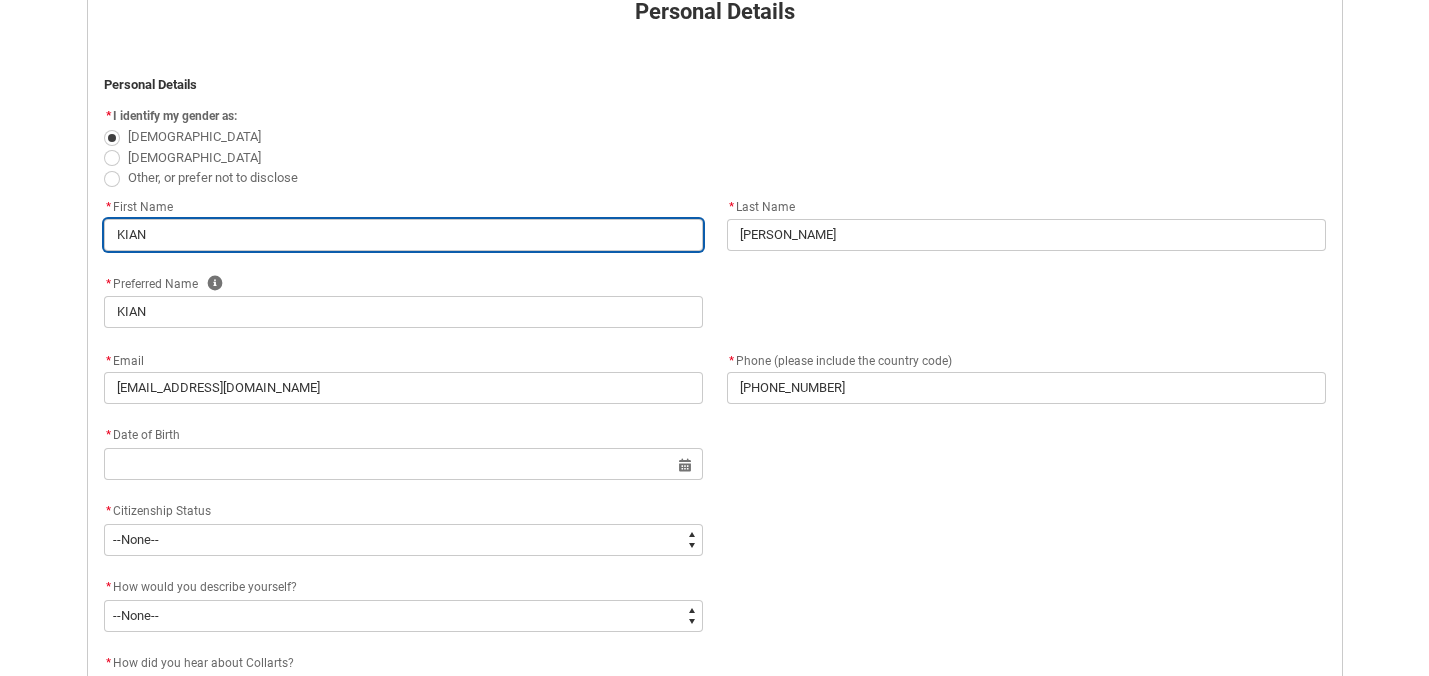 select on "Country_Choice.1101" 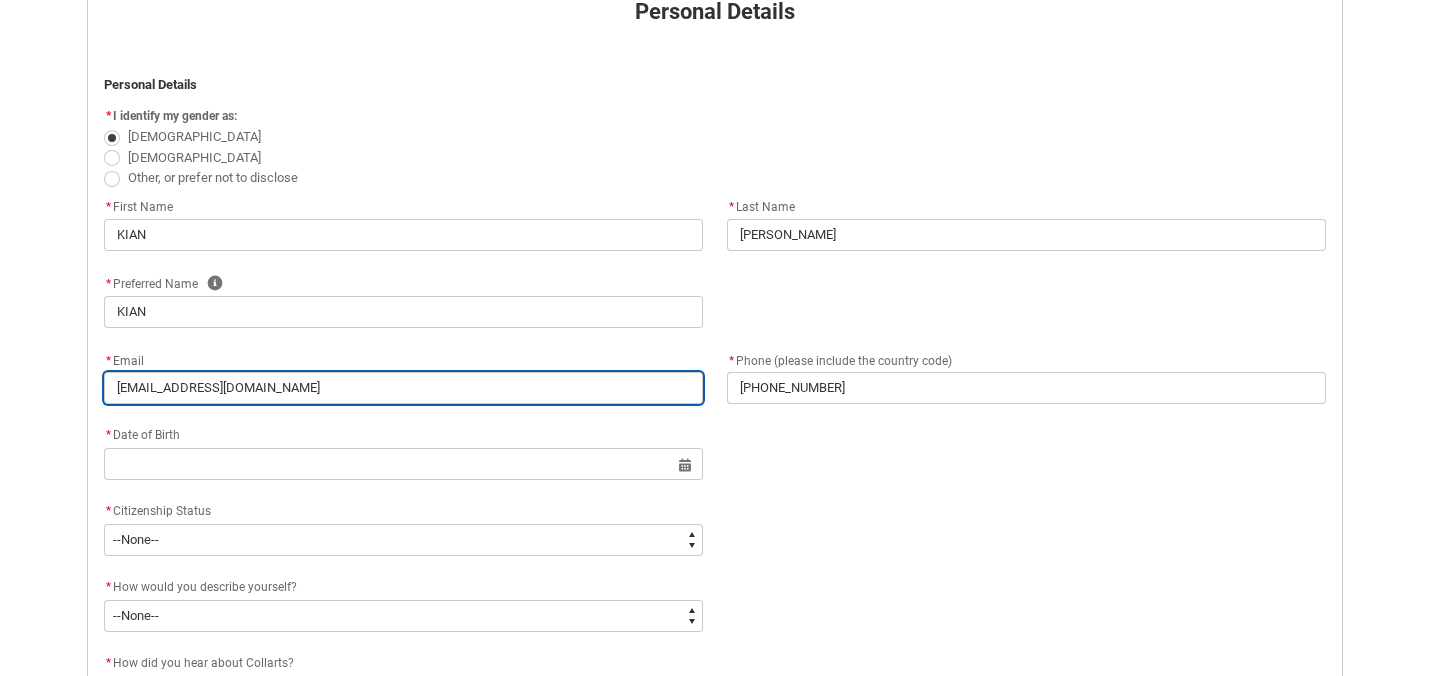 drag, startPoint x: 398, startPoint y: 392, endPoint x: 60, endPoint y: 392, distance: 338 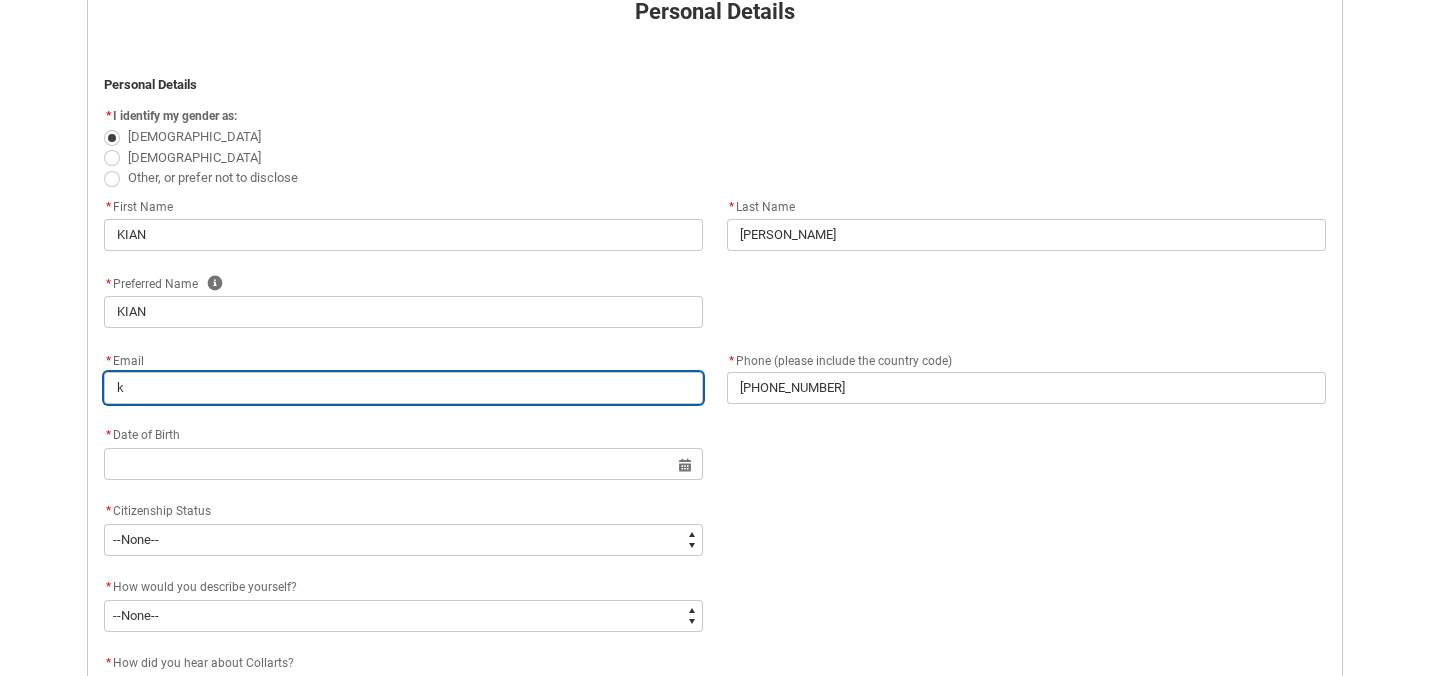 type on "ki" 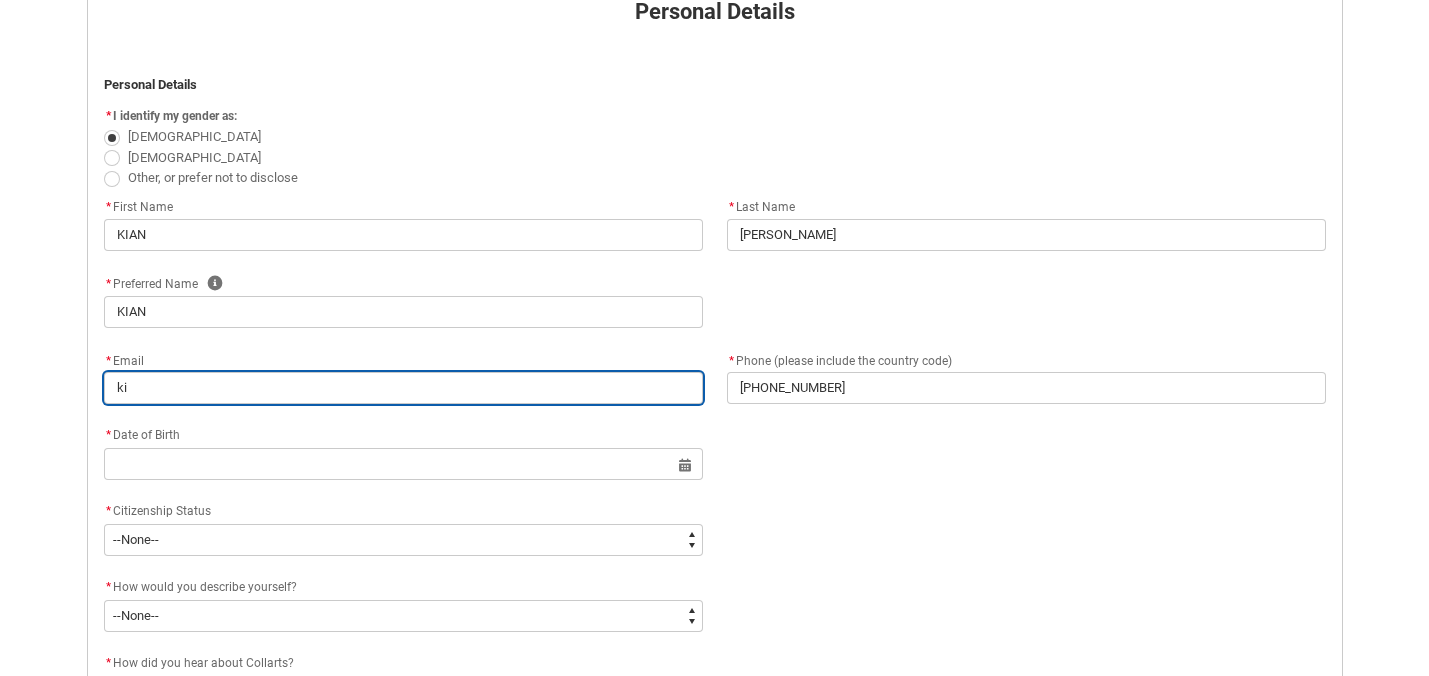 type on "kia" 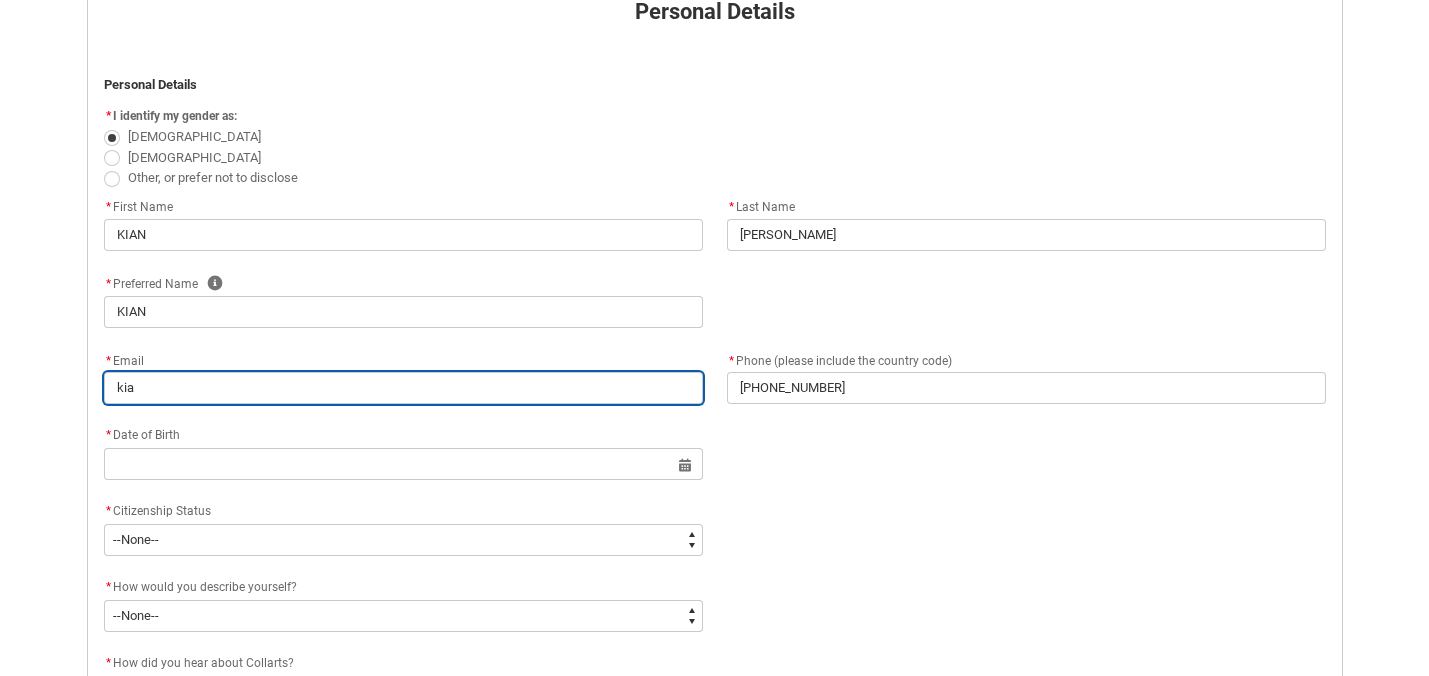 type on "kian" 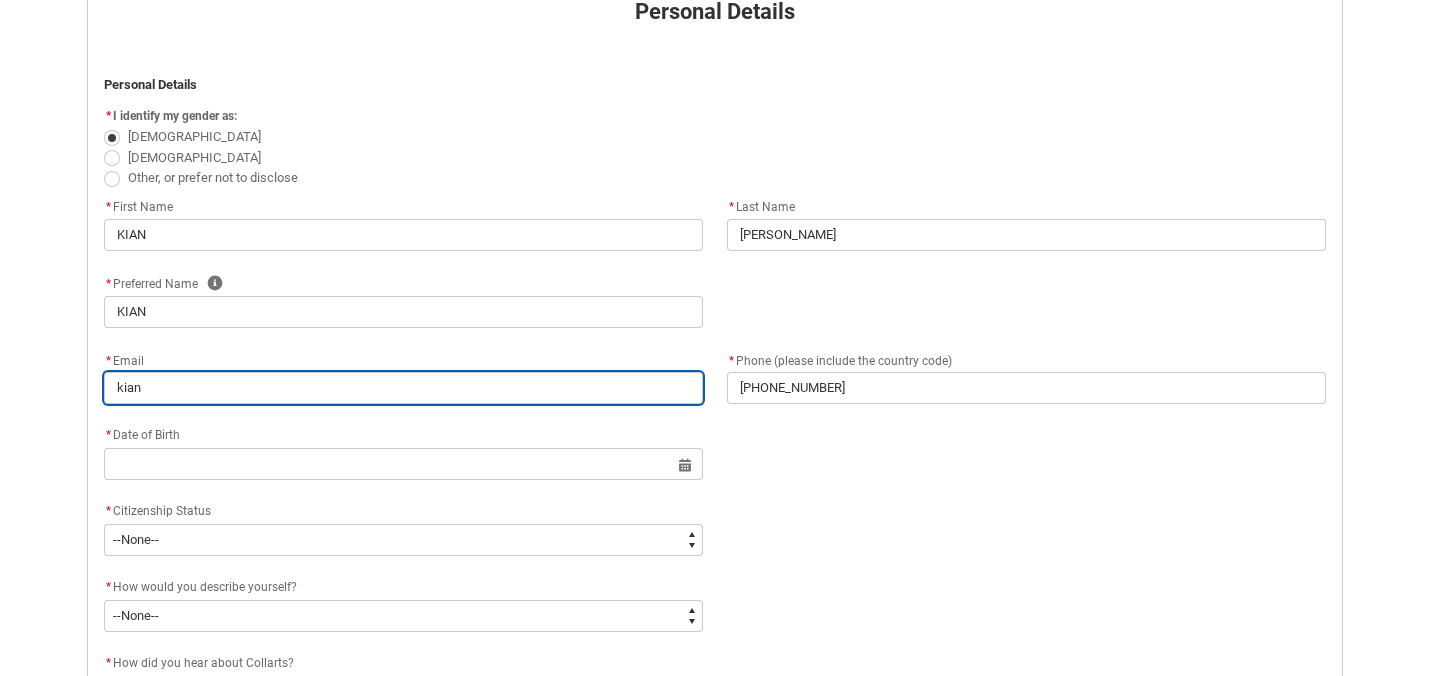 type on "[EMAIL_ADDRESS][DOMAIN_NAME]" 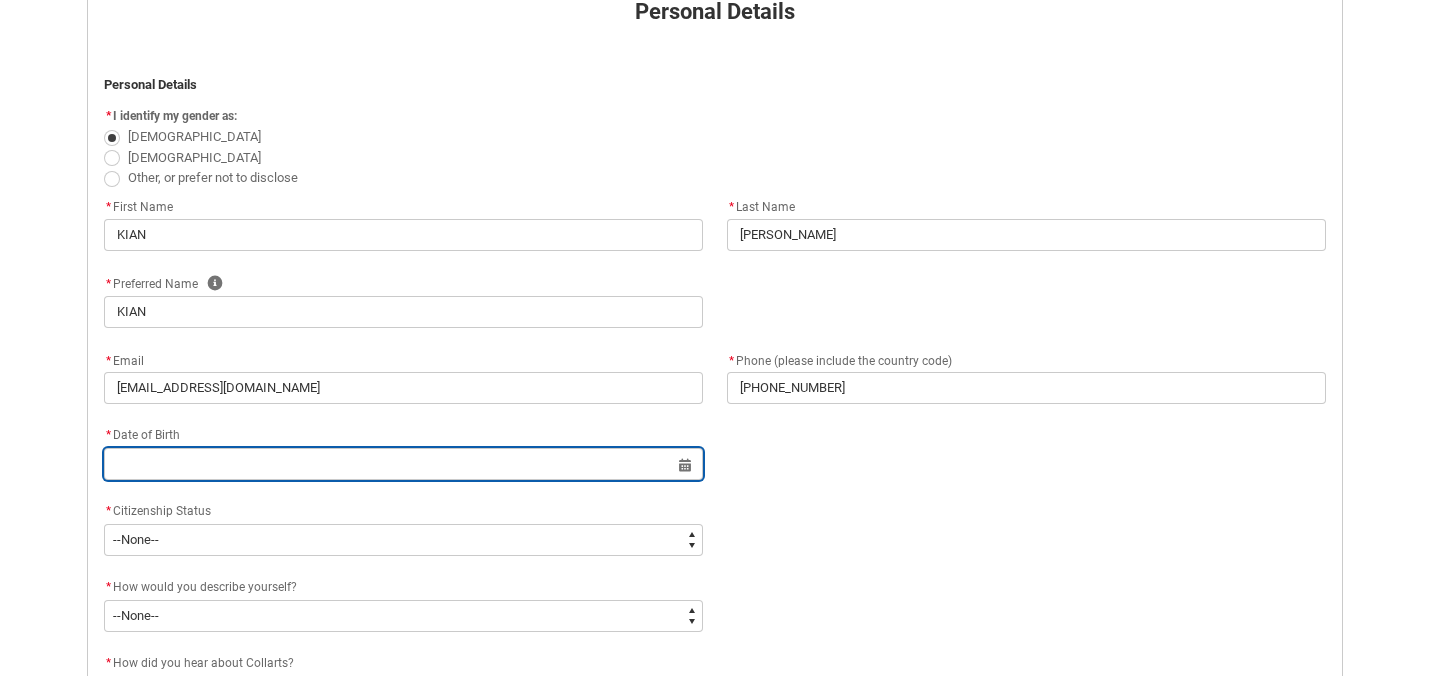 click at bounding box center (403, 464) 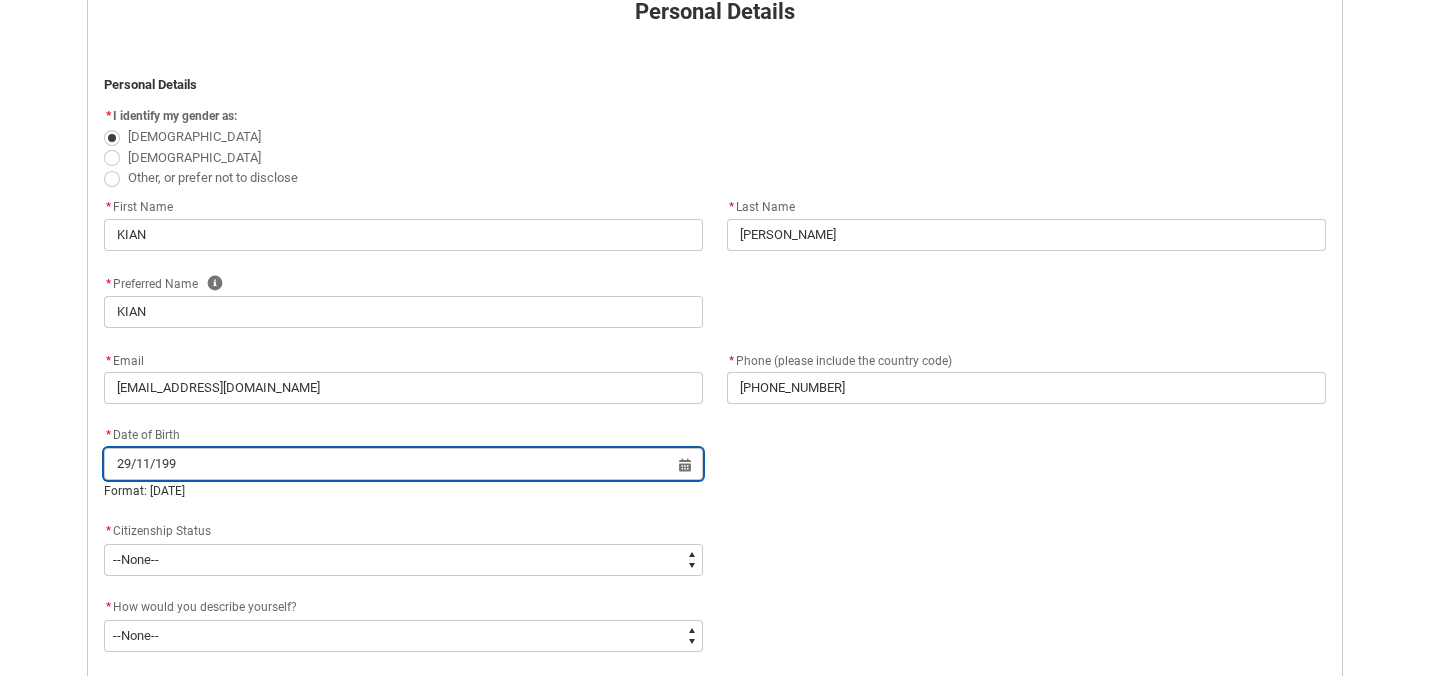 type on "[DATE]" 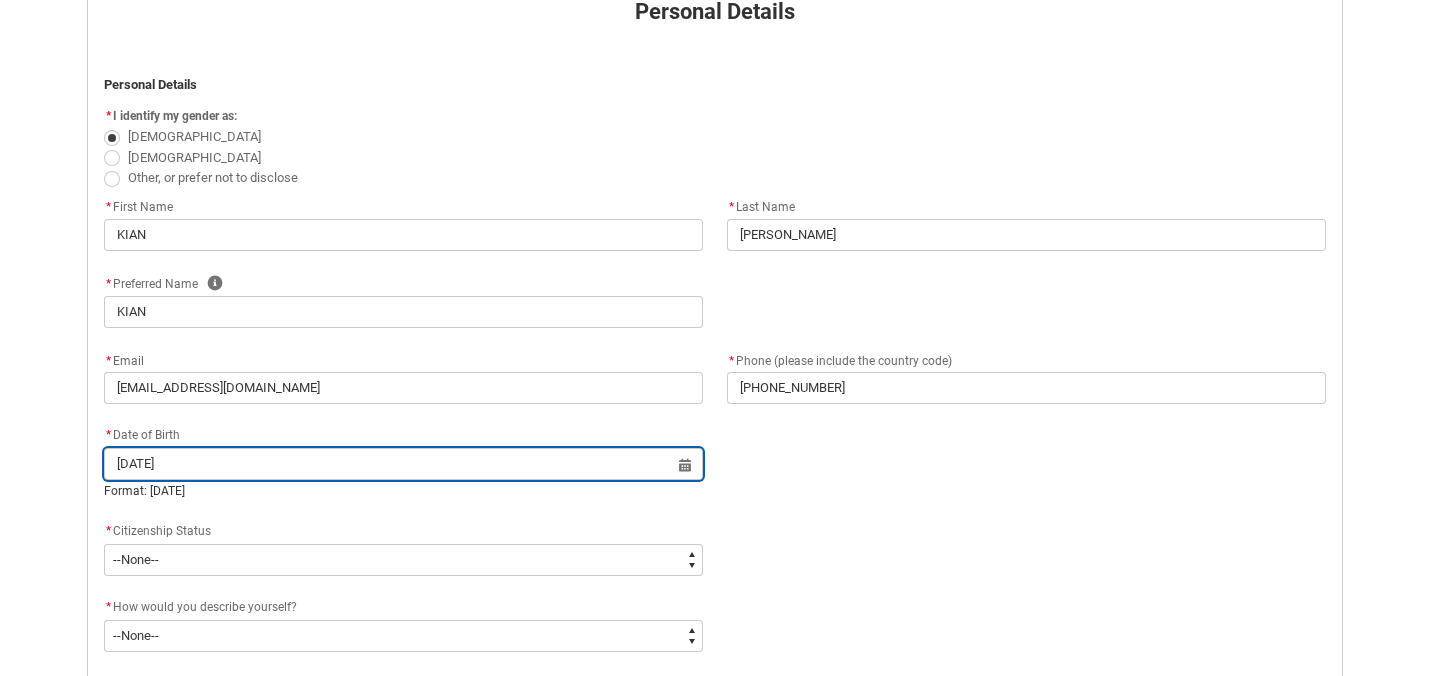 type on "[DATE]" 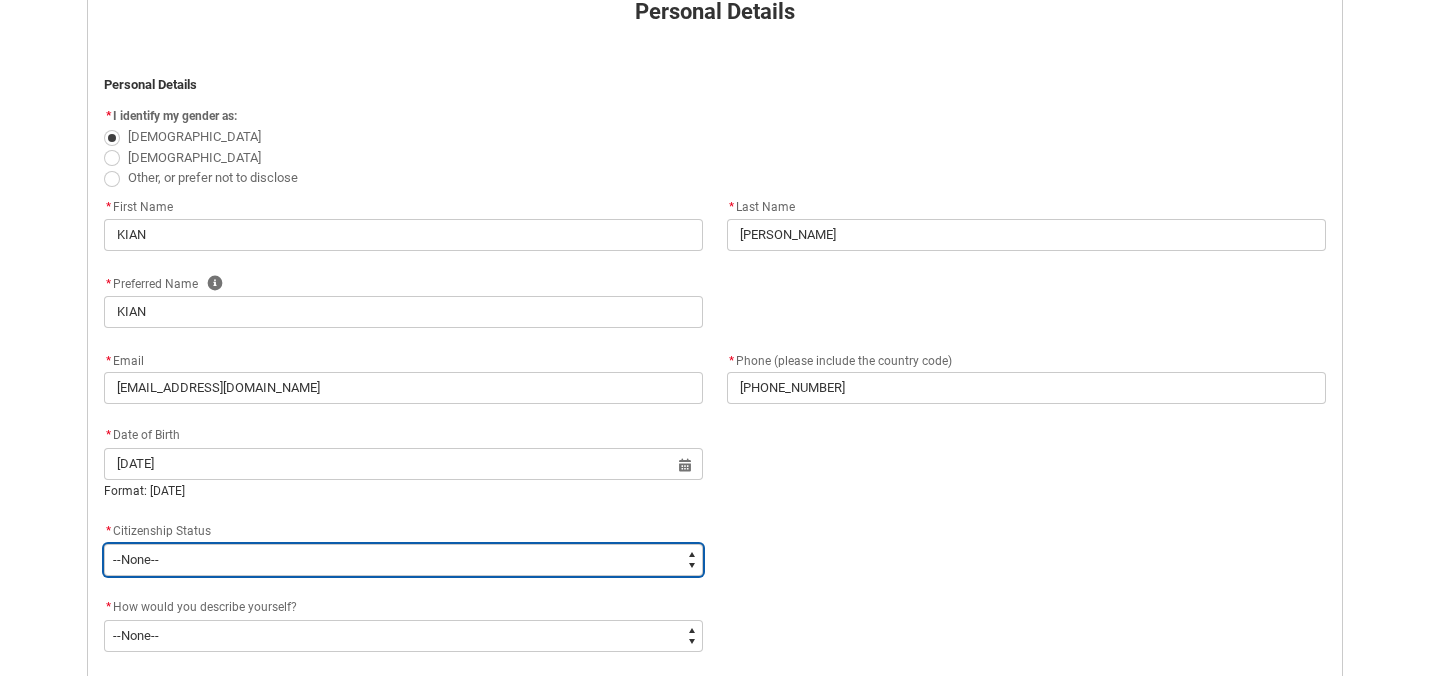 type on "[DATE]" 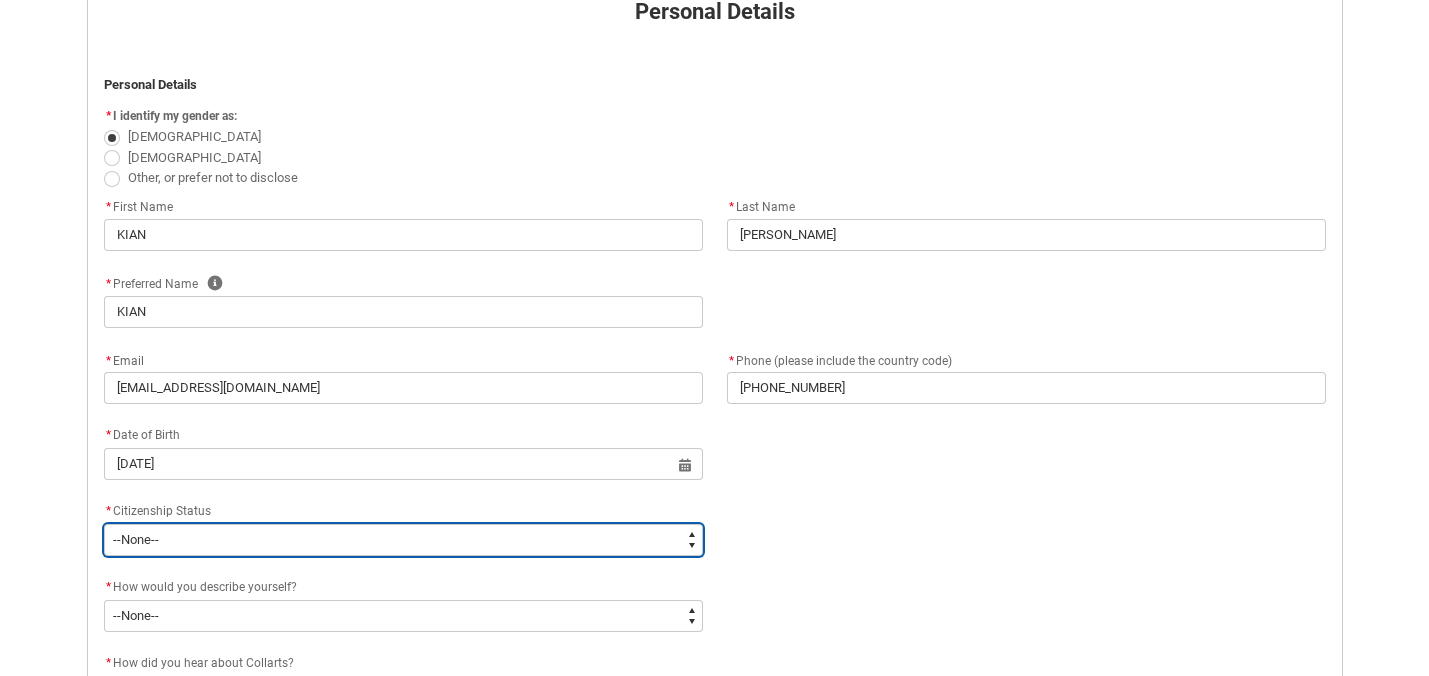 type on "Citizenship.1" 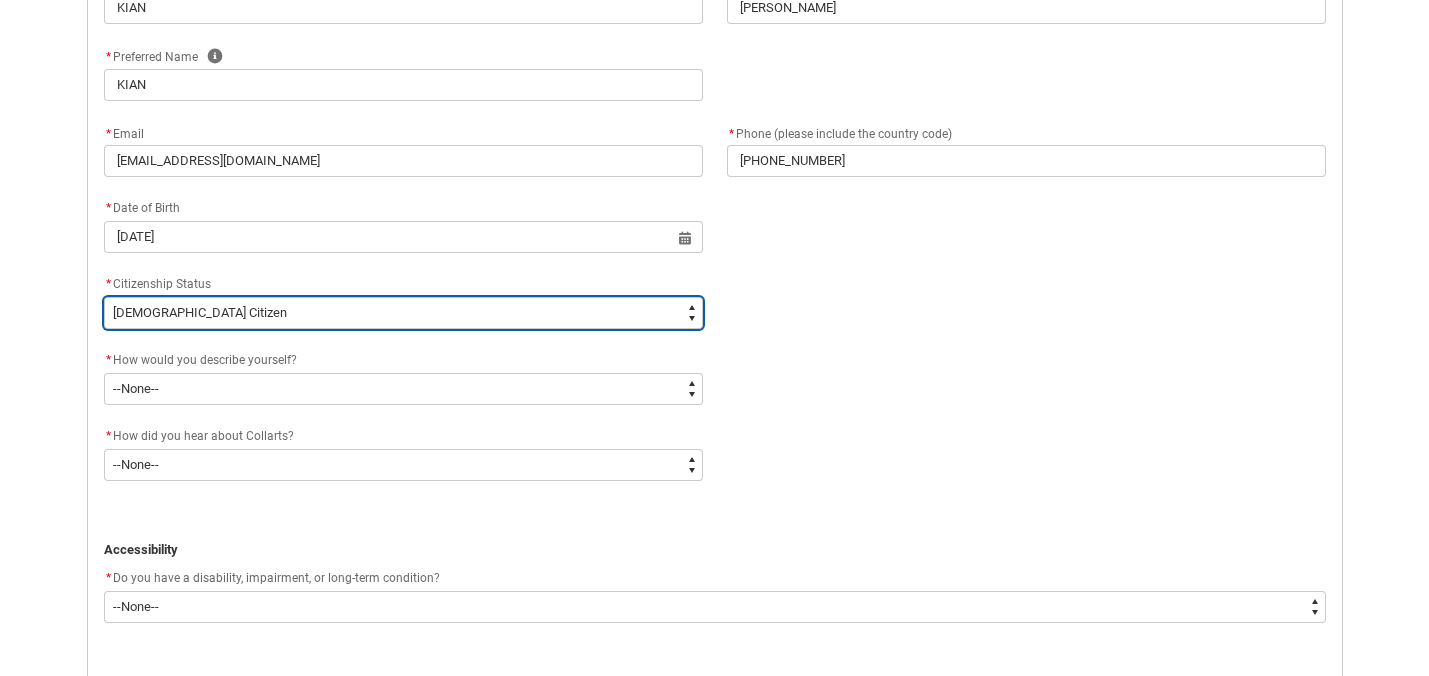 scroll, scrollTop: 693, scrollLeft: 0, axis: vertical 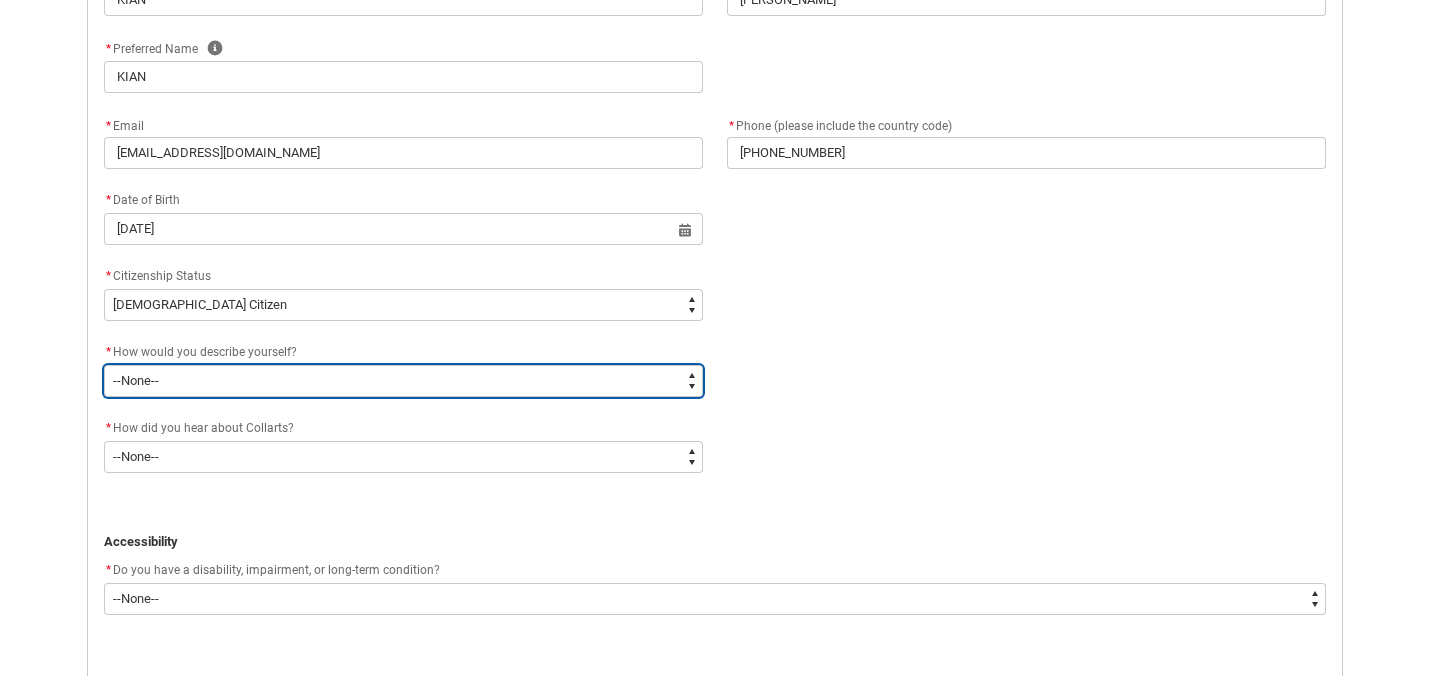 click on "--None-- I'm currently in Year 12 and planning what I'll do after school I've completed Year 12 I took some time off after high school and want to return to study I'm looking to transfer from another college/university I'm looking for a career change I'm already in the industry/have a qualification and am looking to extend my skills" at bounding box center (403, 381) 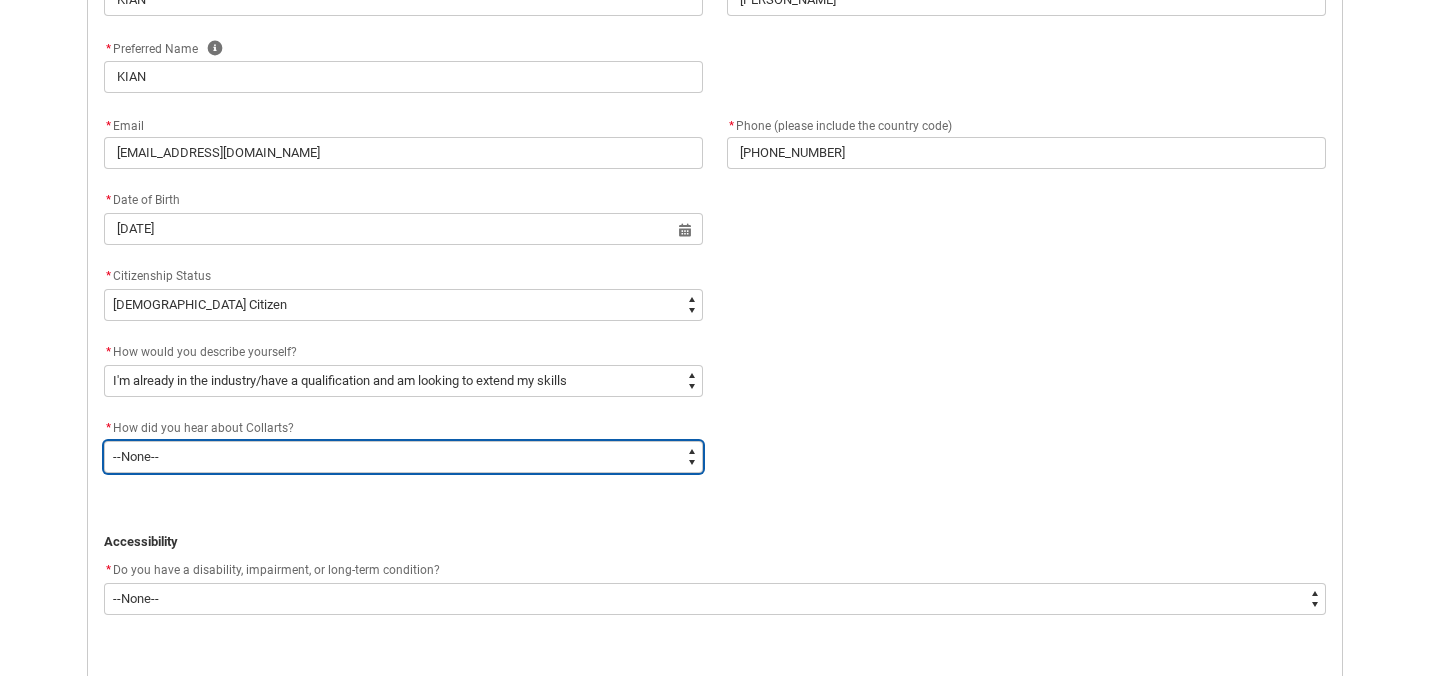 click on "--None-- Advertising - Facebook Advertising - Google Advertising - Instagram Advertising - YouTube Advertising - Other Career Advisor Career Expo Collarts Newsletter/Email Collarts Website Festivals/Events Freeza/Amplified In the Media Online Search (Google) Radio Signage Socials (Facebook, Instagram, TikTok, LinkedIn etc) Spotify VET course at school VTAC Word of mouth Workshops at Collarts Workshops at school Other" at bounding box center (403, 457) 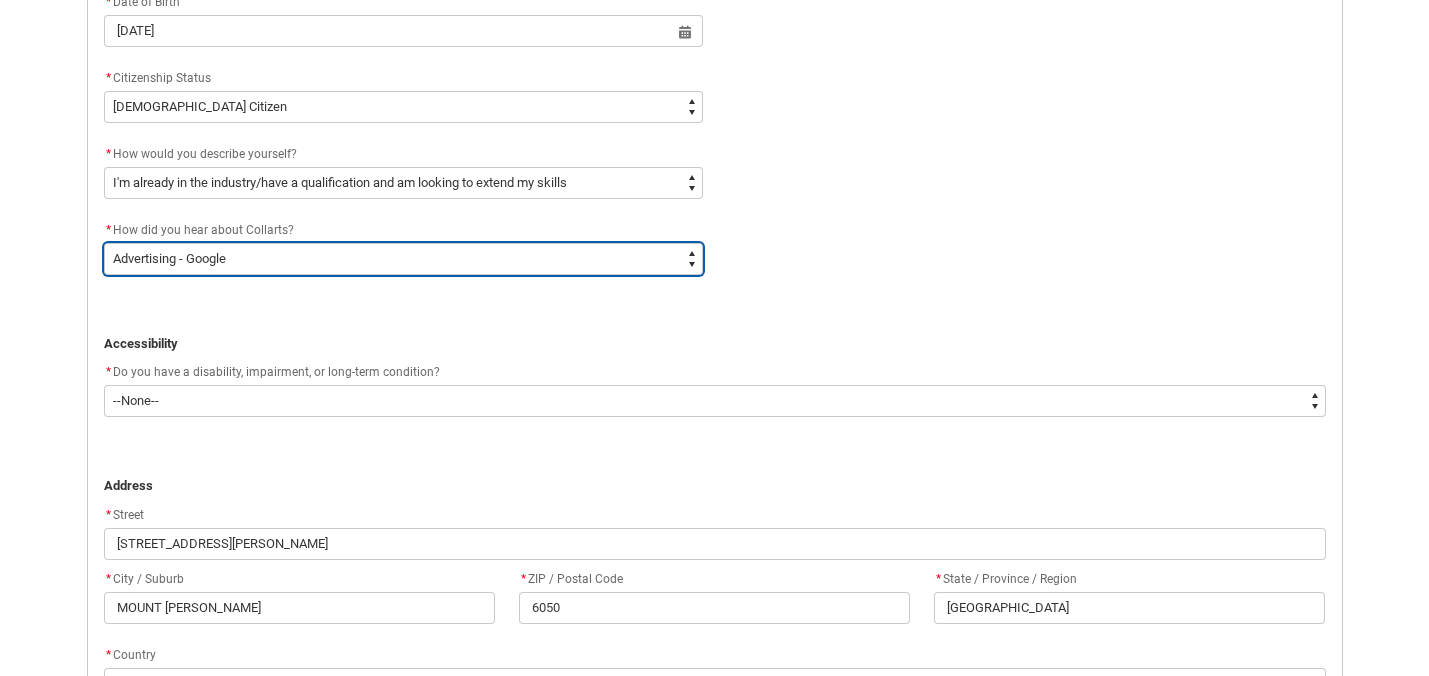 scroll, scrollTop: 892, scrollLeft: 0, axis: vertical 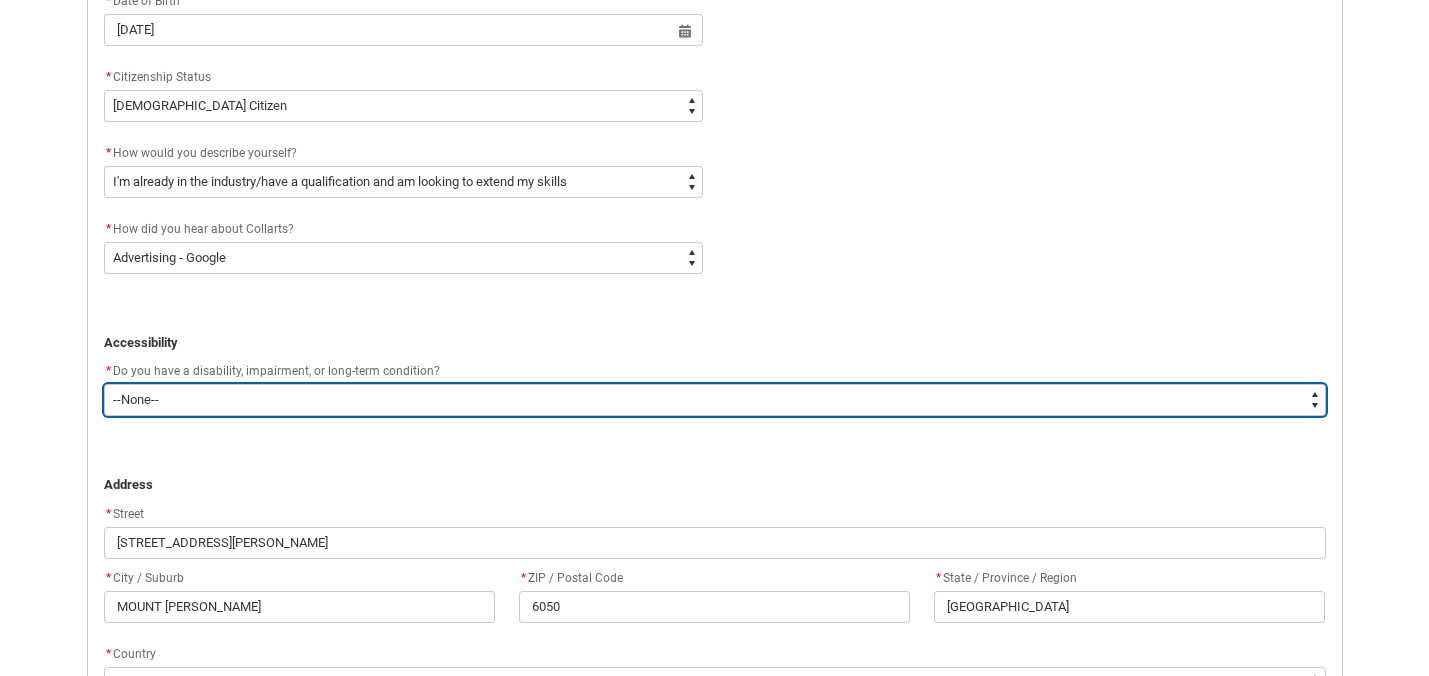 click on "--None-- Yes No" at bounding box center (715, 400) 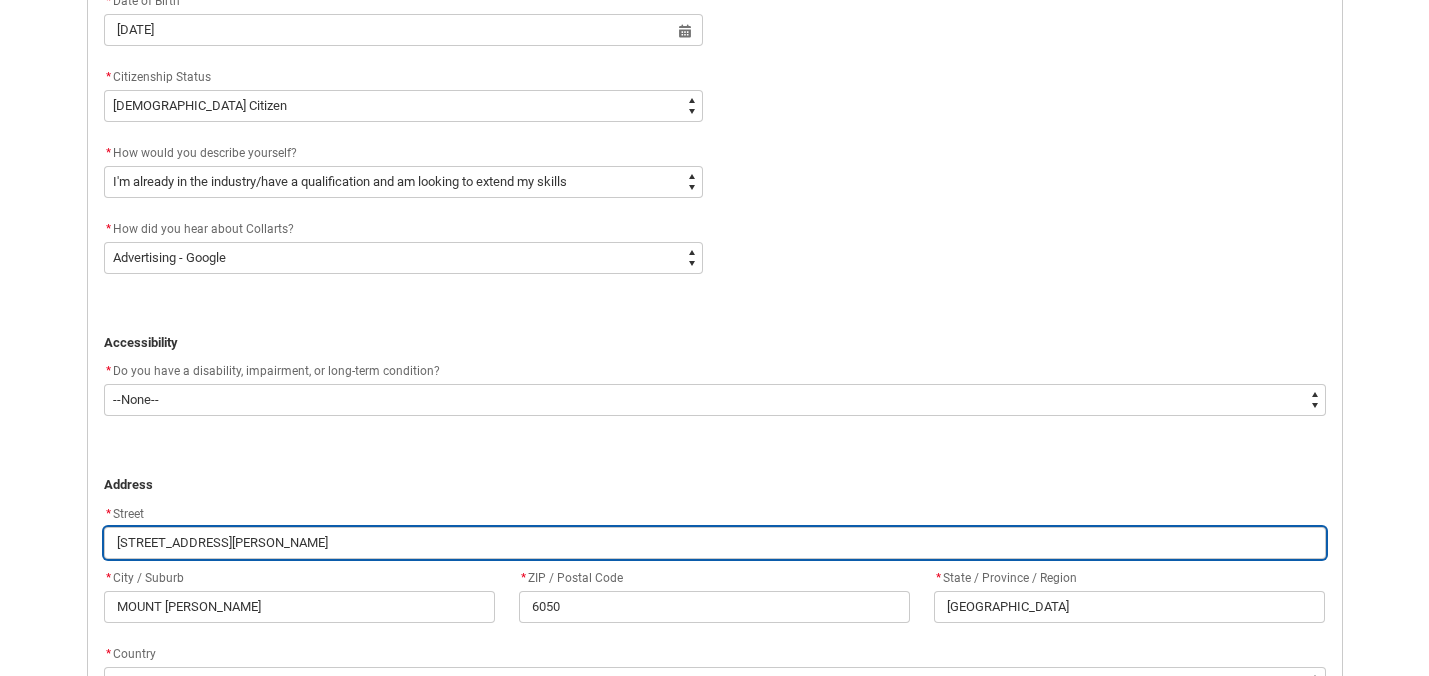 drag, startPoint x: 256, startPoint y: 537, endPoint x: 69, endPoint y: 536, distance: 187.00267 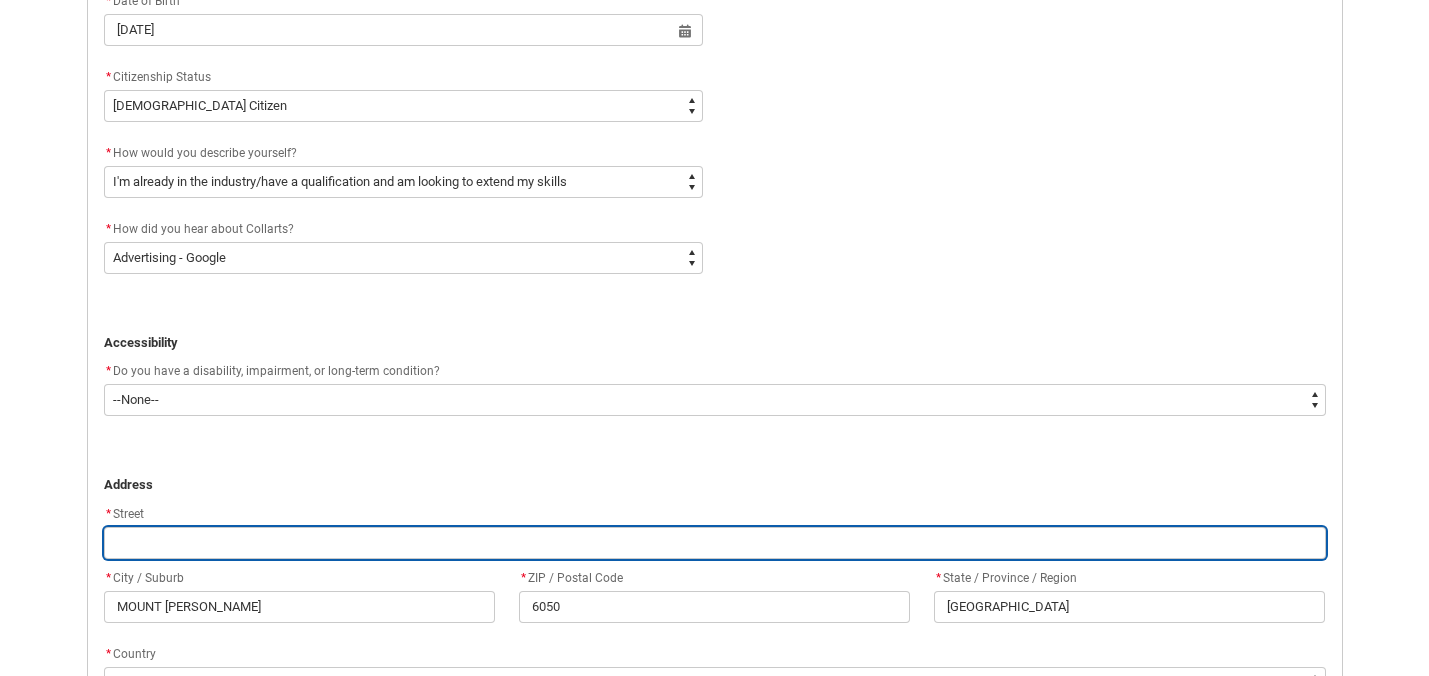 type on "8" 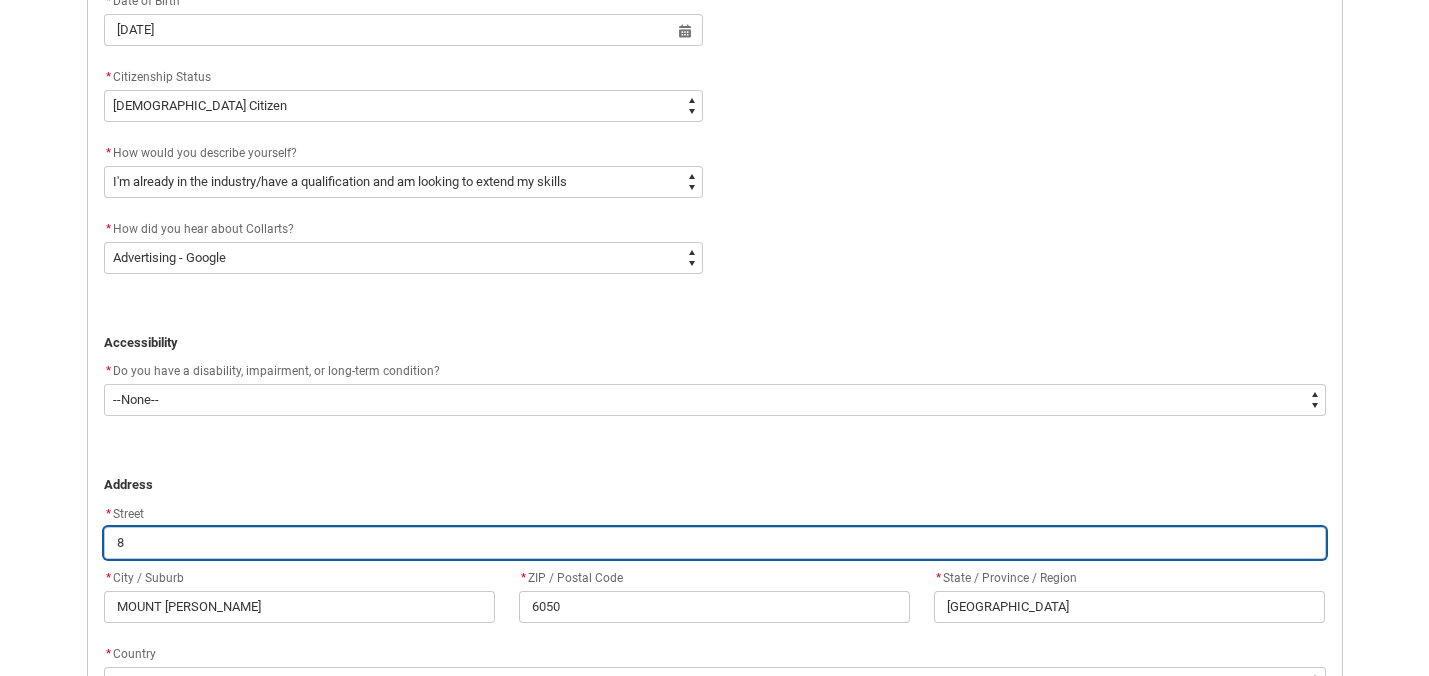type on "8/" 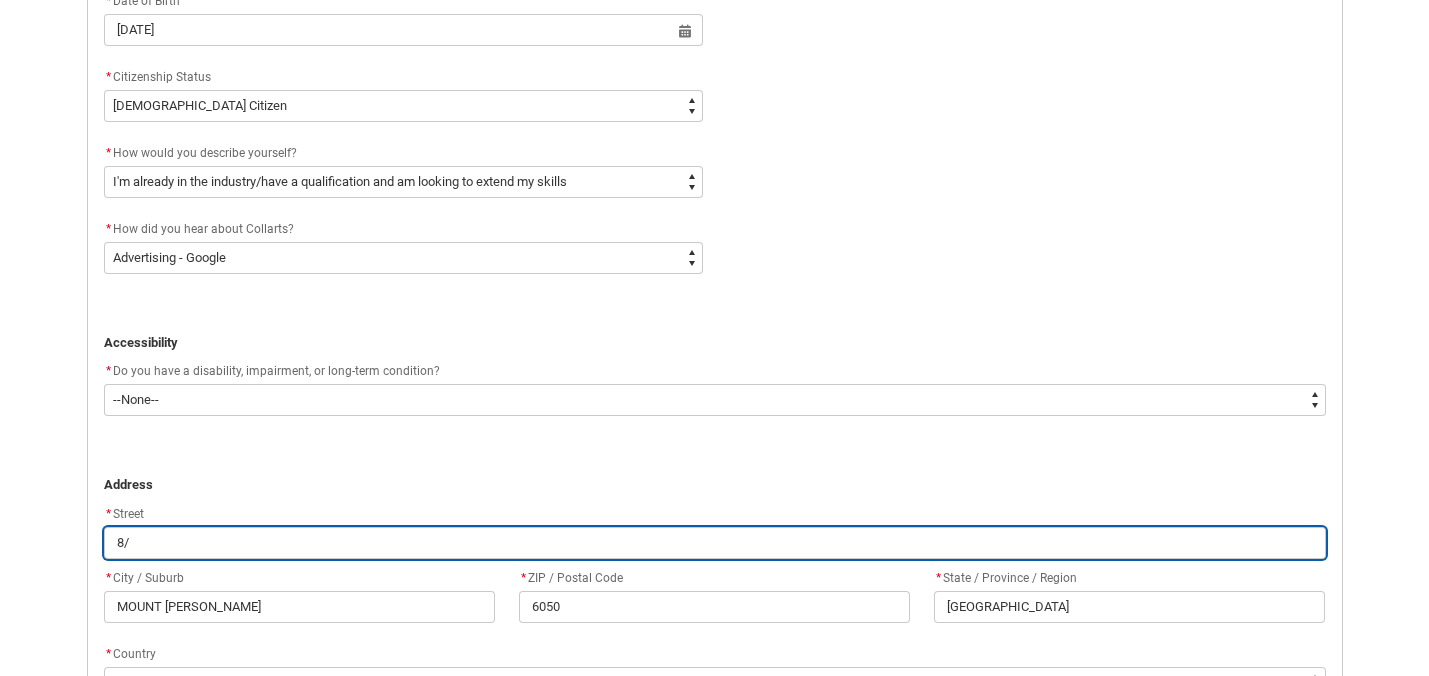 type on "8/2" 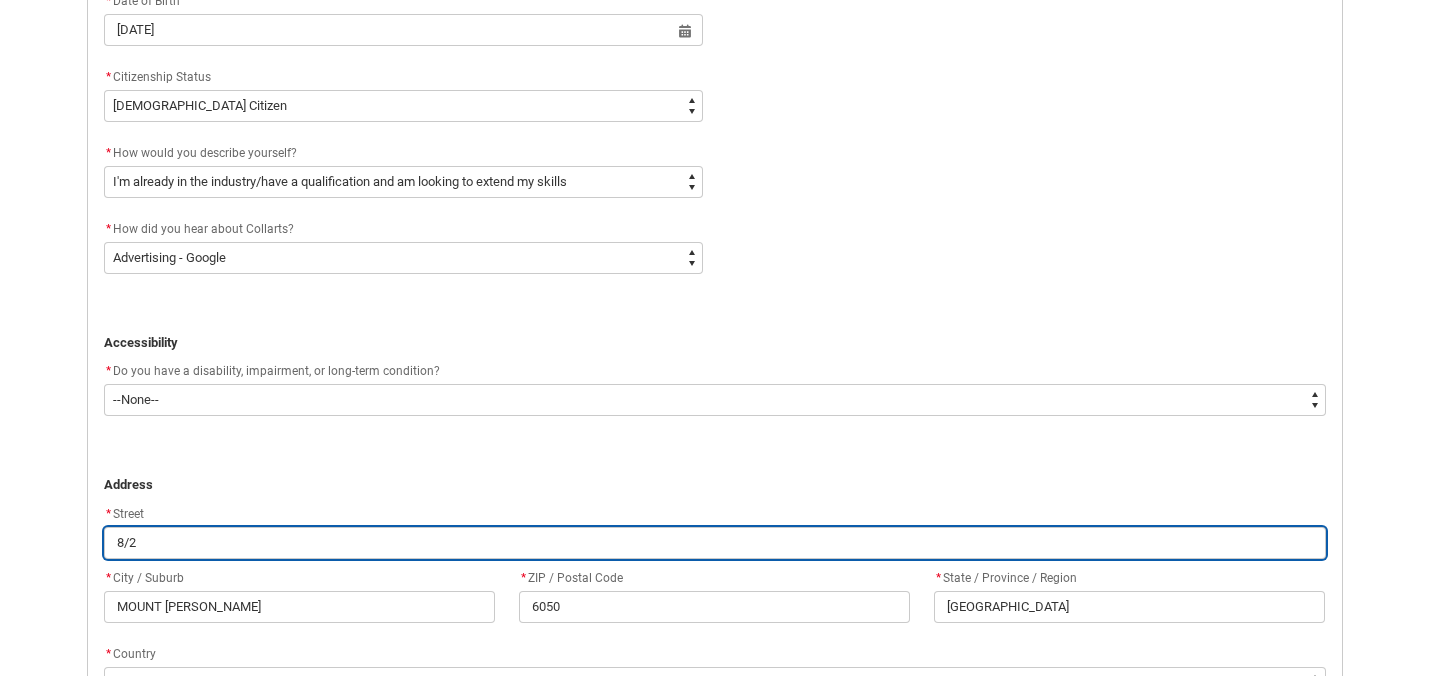 type on "8/22" 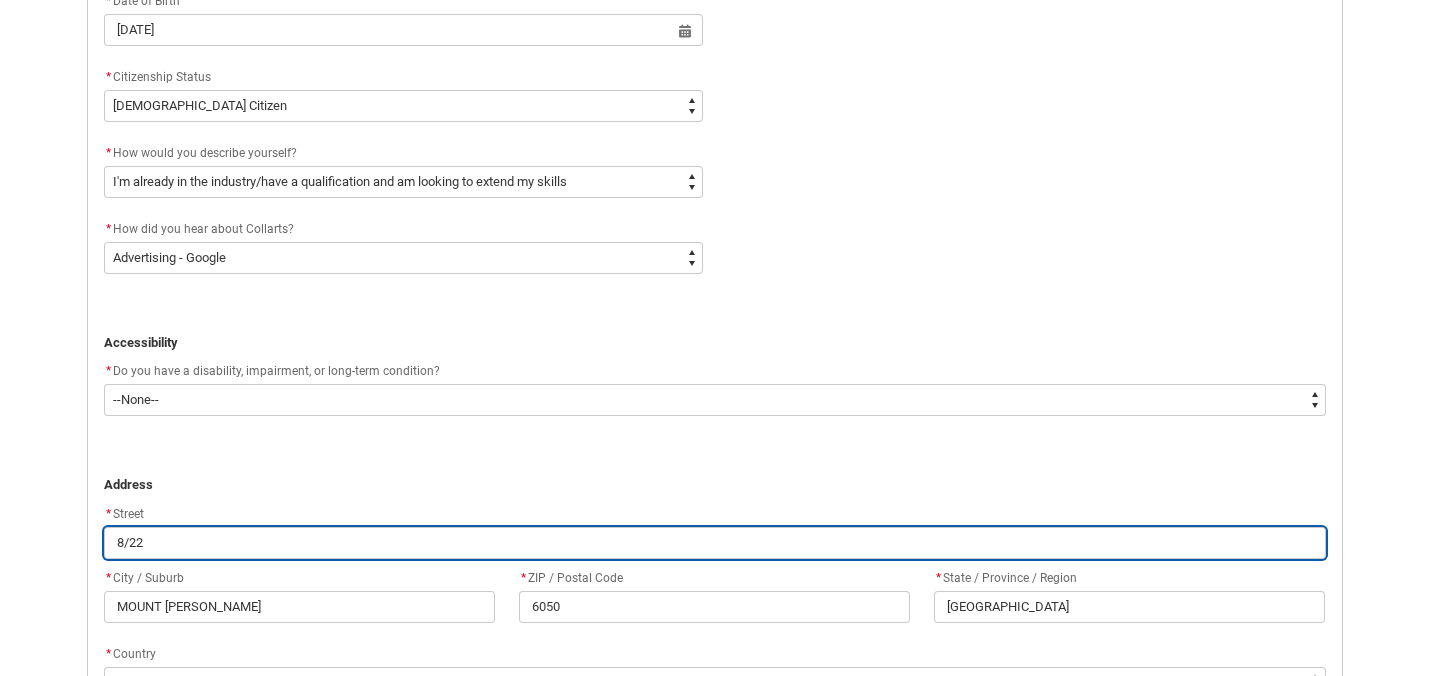 type on "8/22" 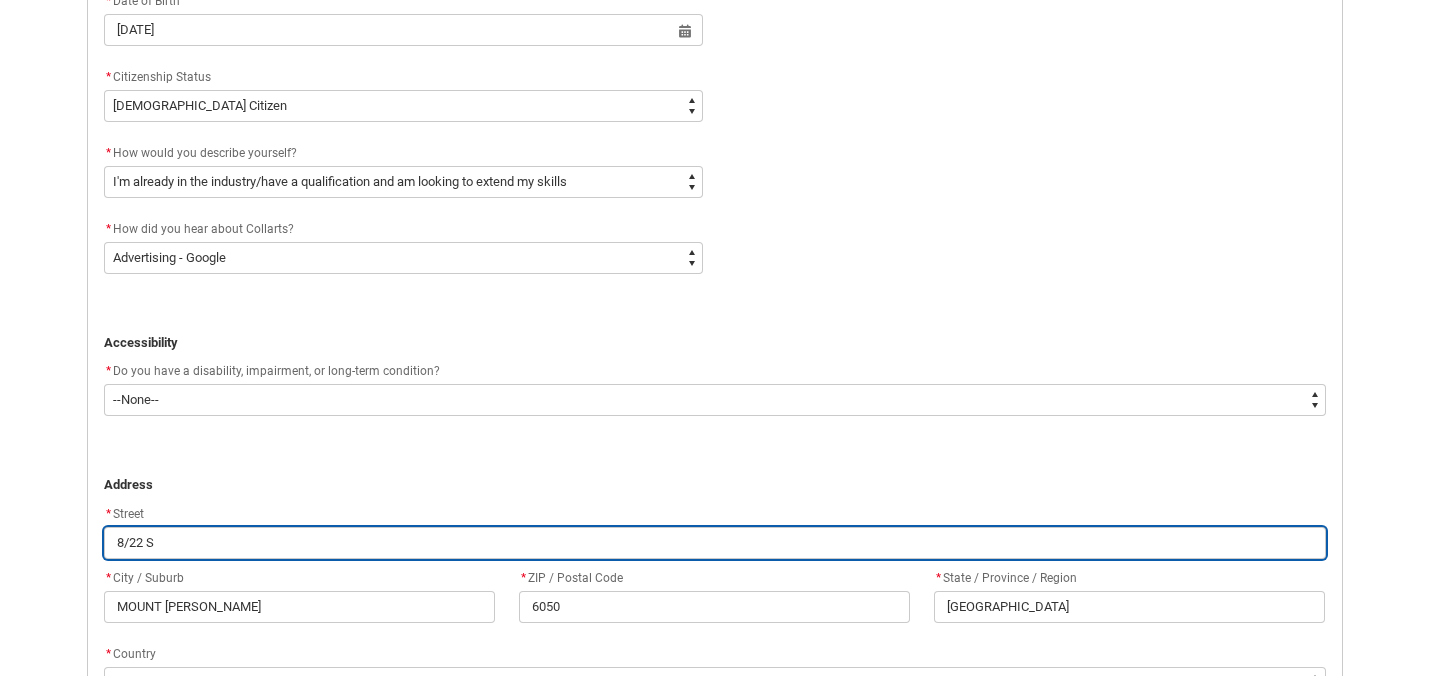 type on "8/22 St" 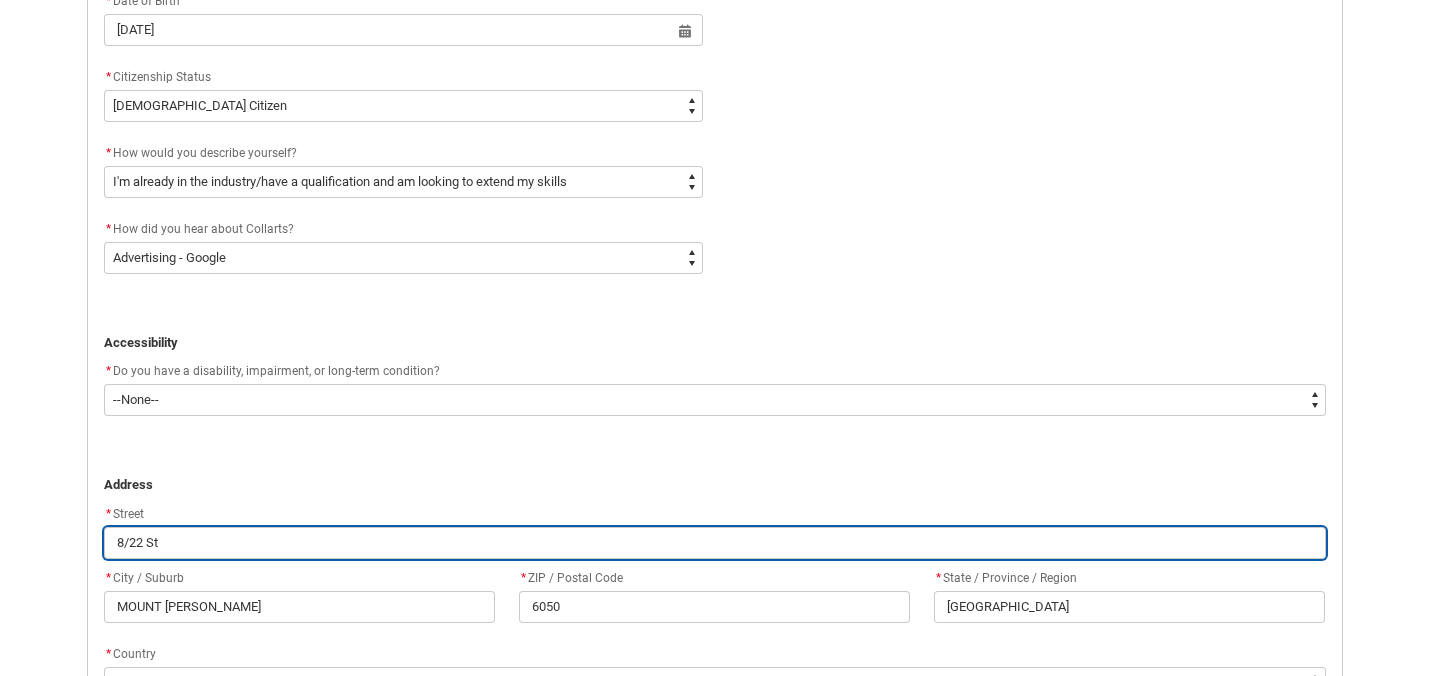 type on "8/22 Sta" 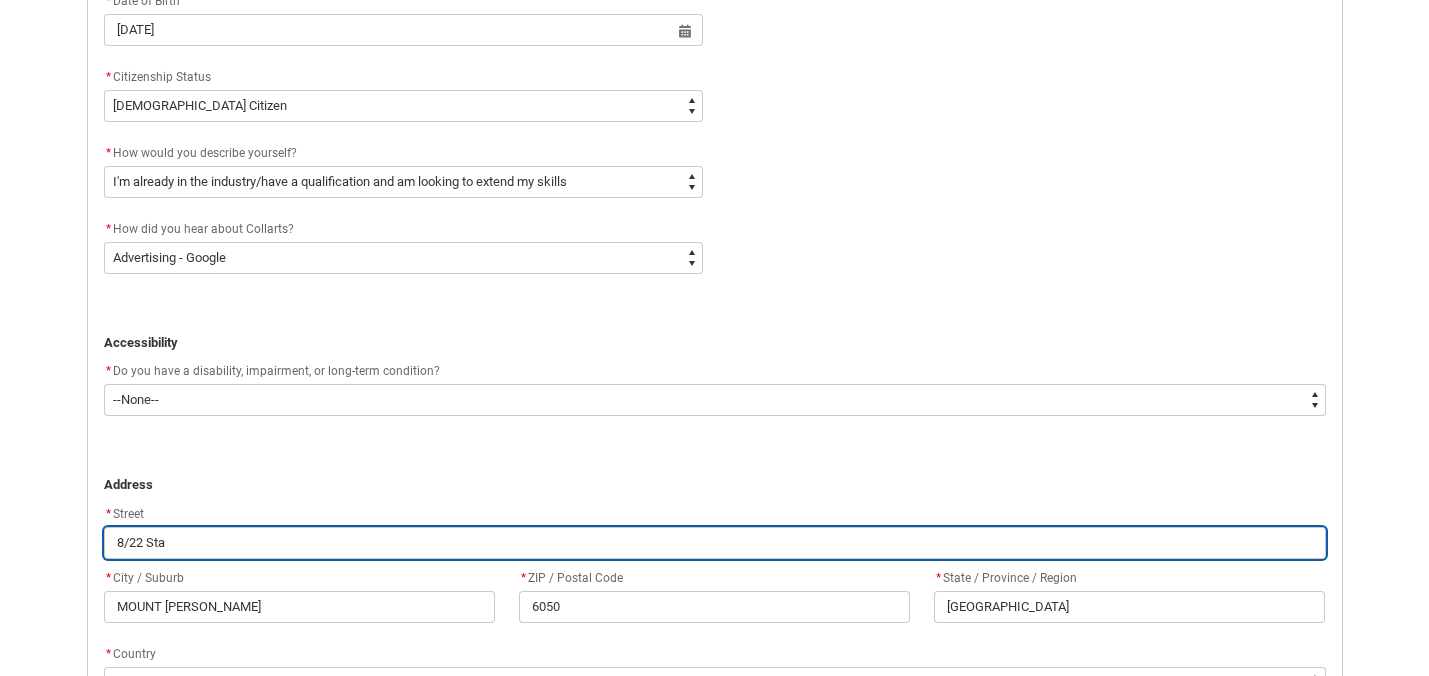 type on "8/22 [PERSON_NAME]" 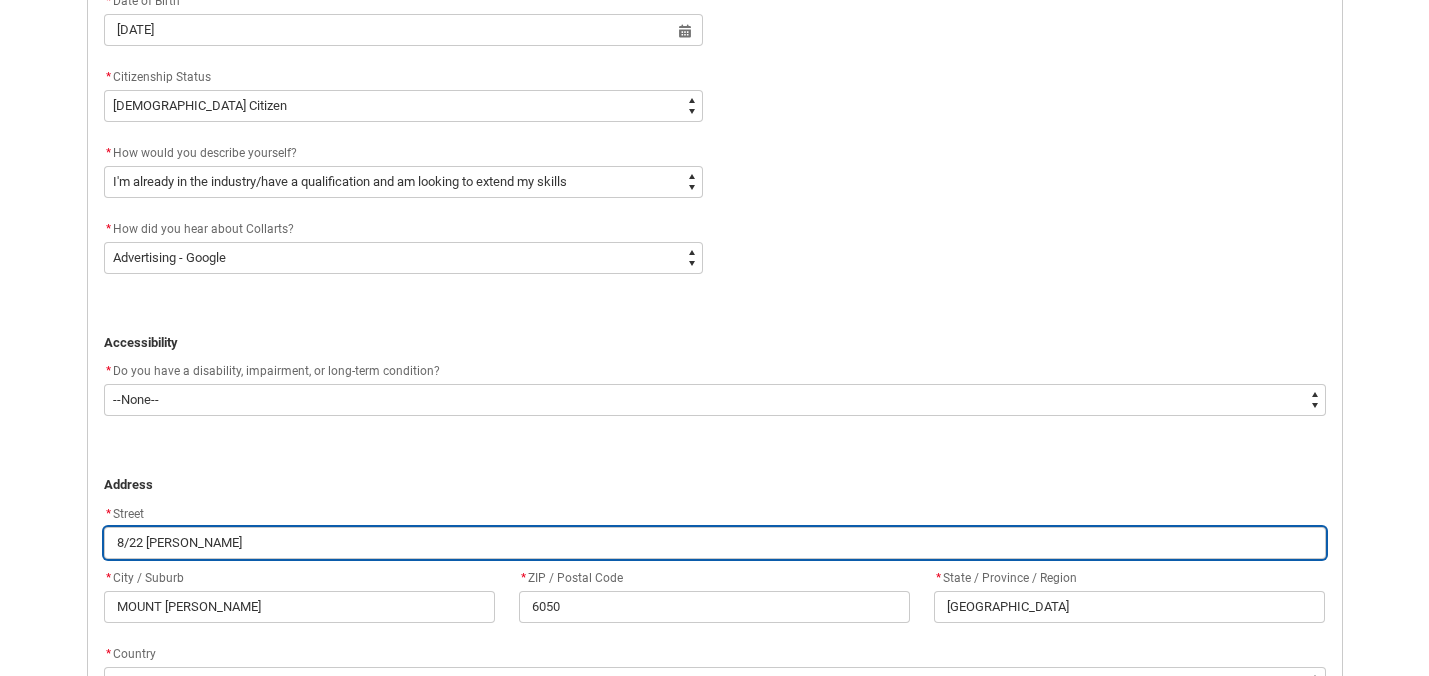 type on "8/22 Stanl" 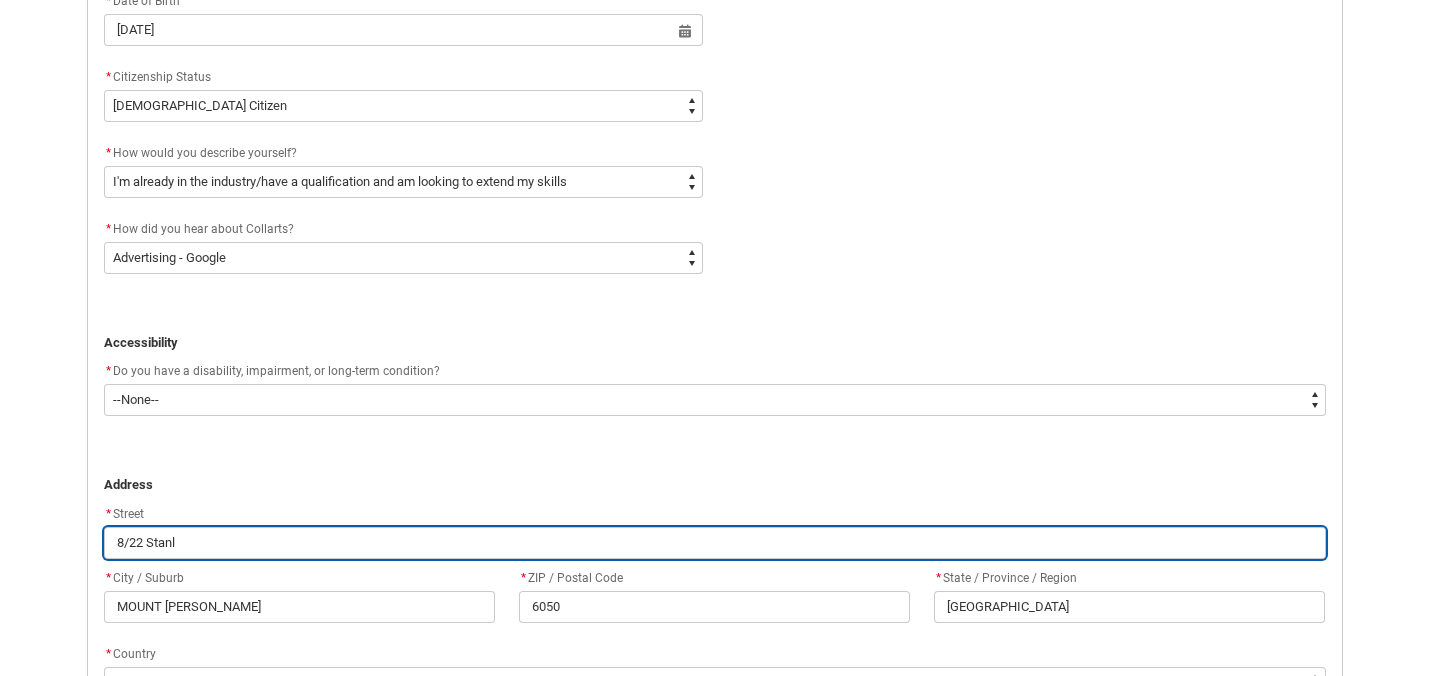 type on "8/22 Stanle" 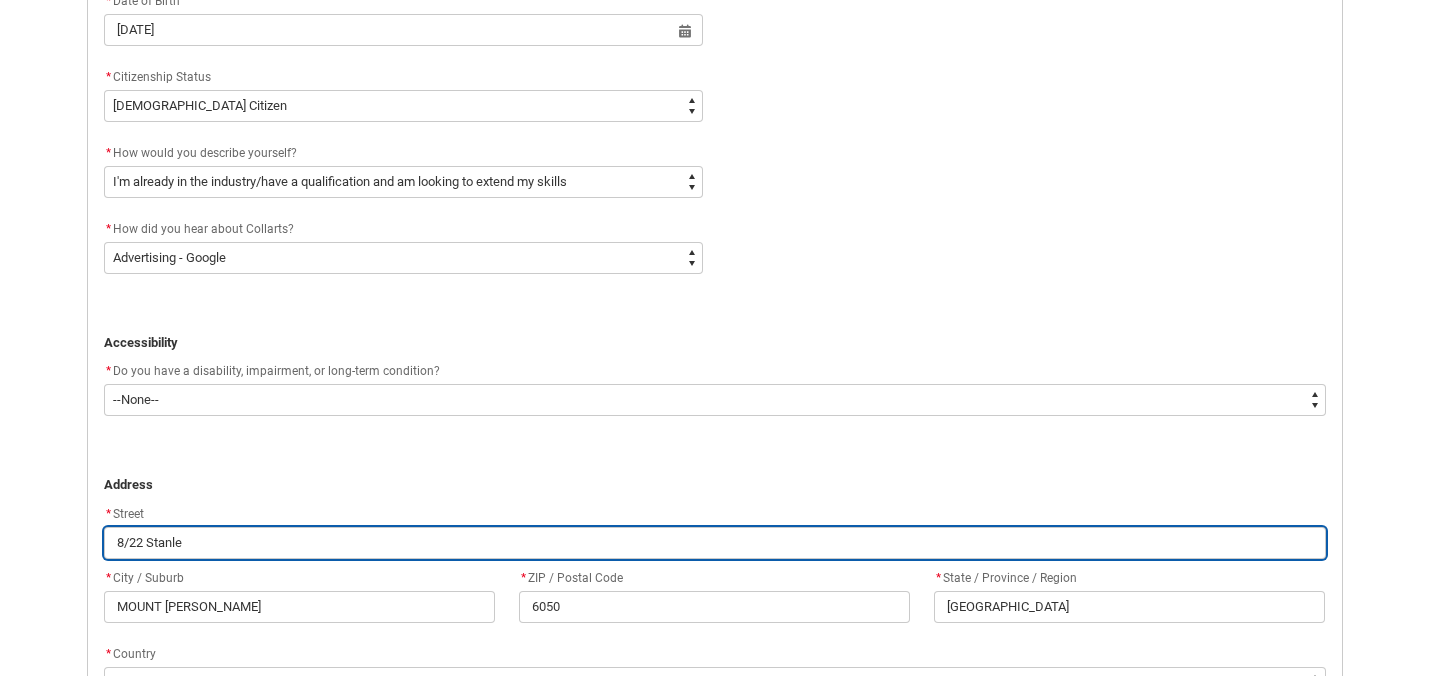 type on "8/22 [PERSON_NAME]" 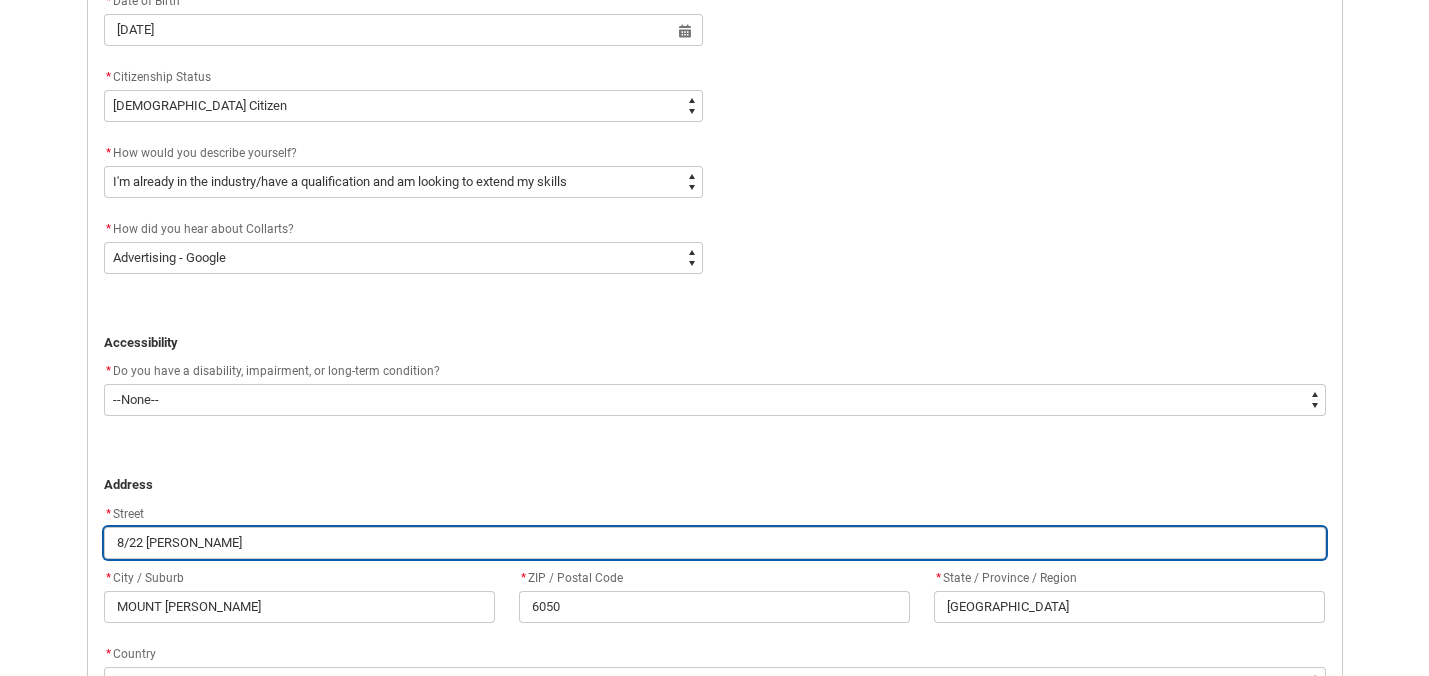 type on "8/22 [PERSON_NAME]" 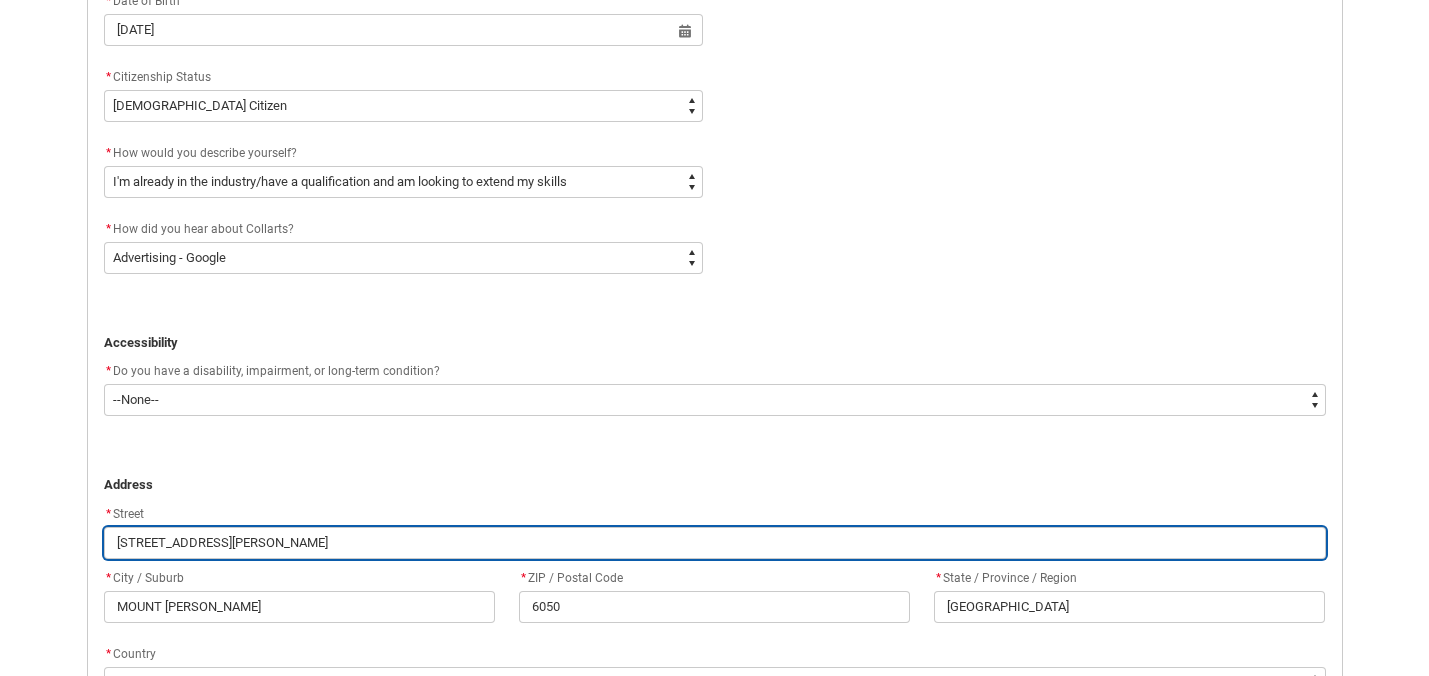 type on "[STREET_ADDRESS][PERSON_NAME]" 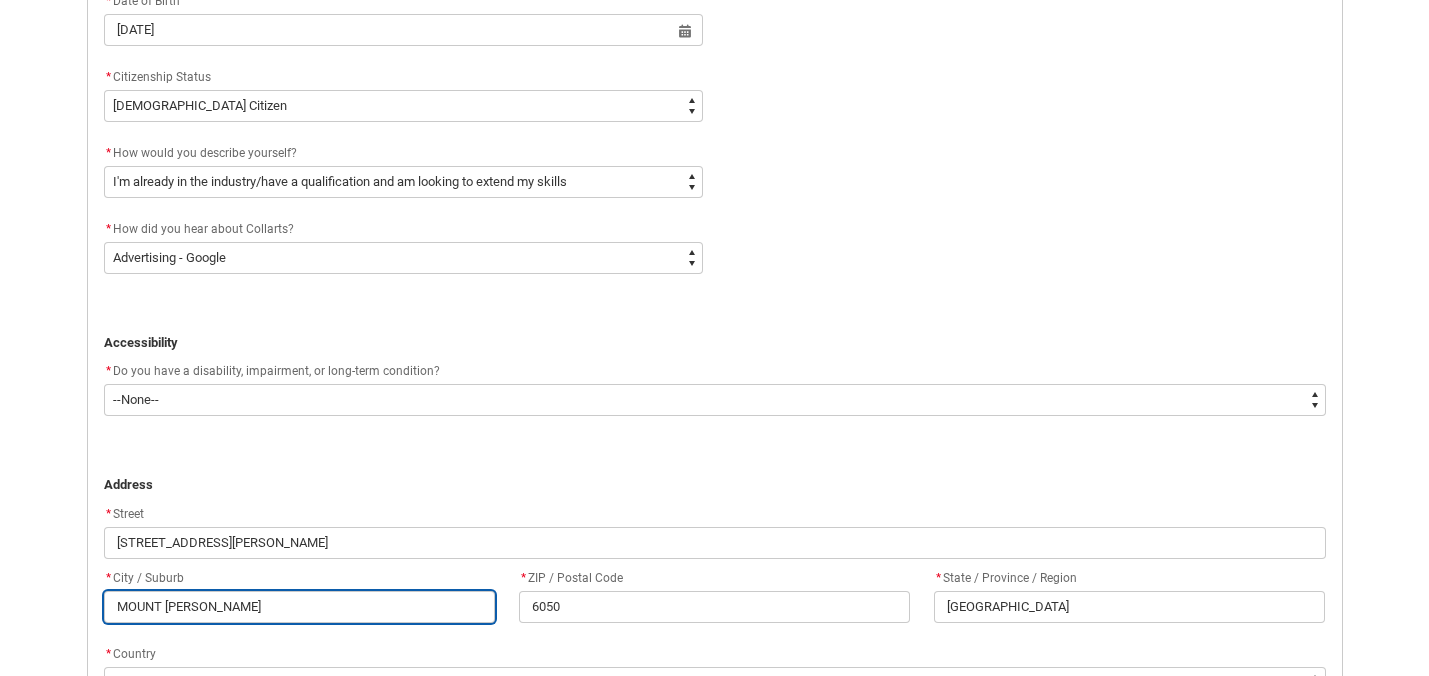 drag, startPoint x: 282, startPoint y: 613, endPoint x: 70, endPoint y: 613, distance: 212 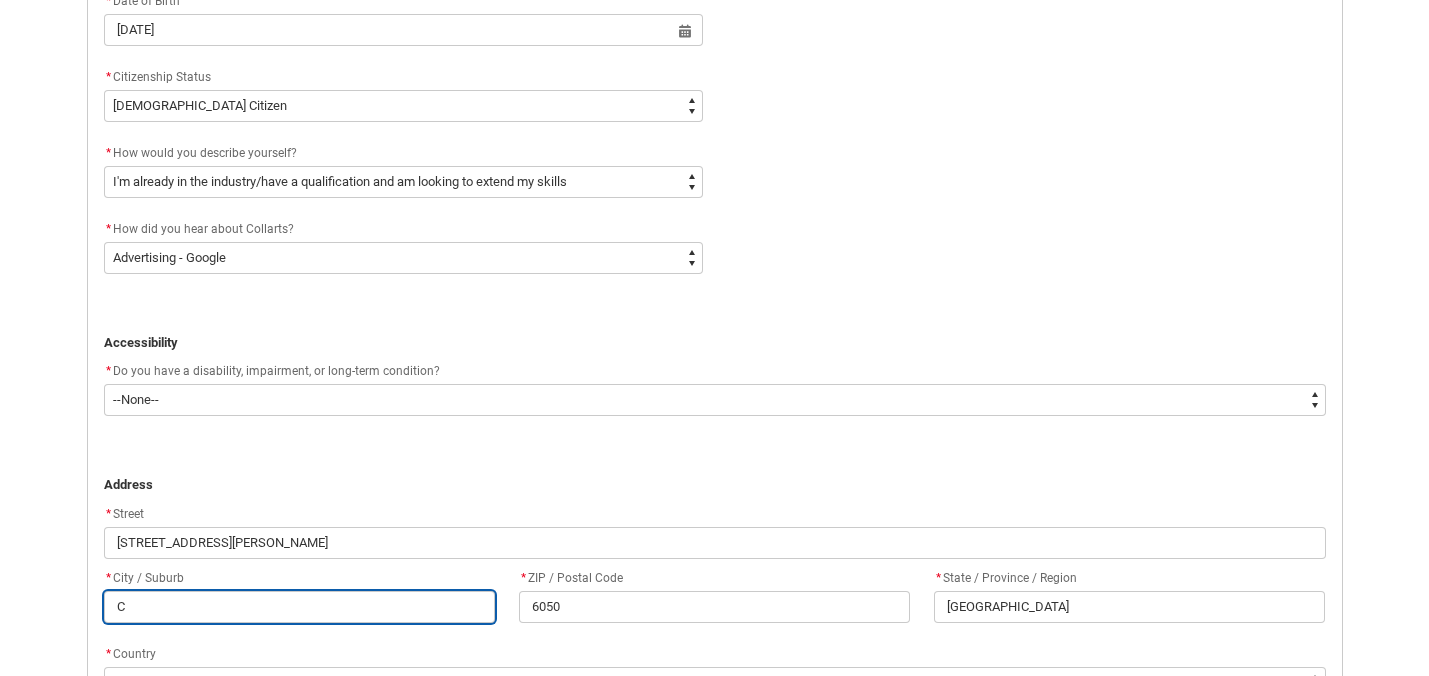 type on "Co" 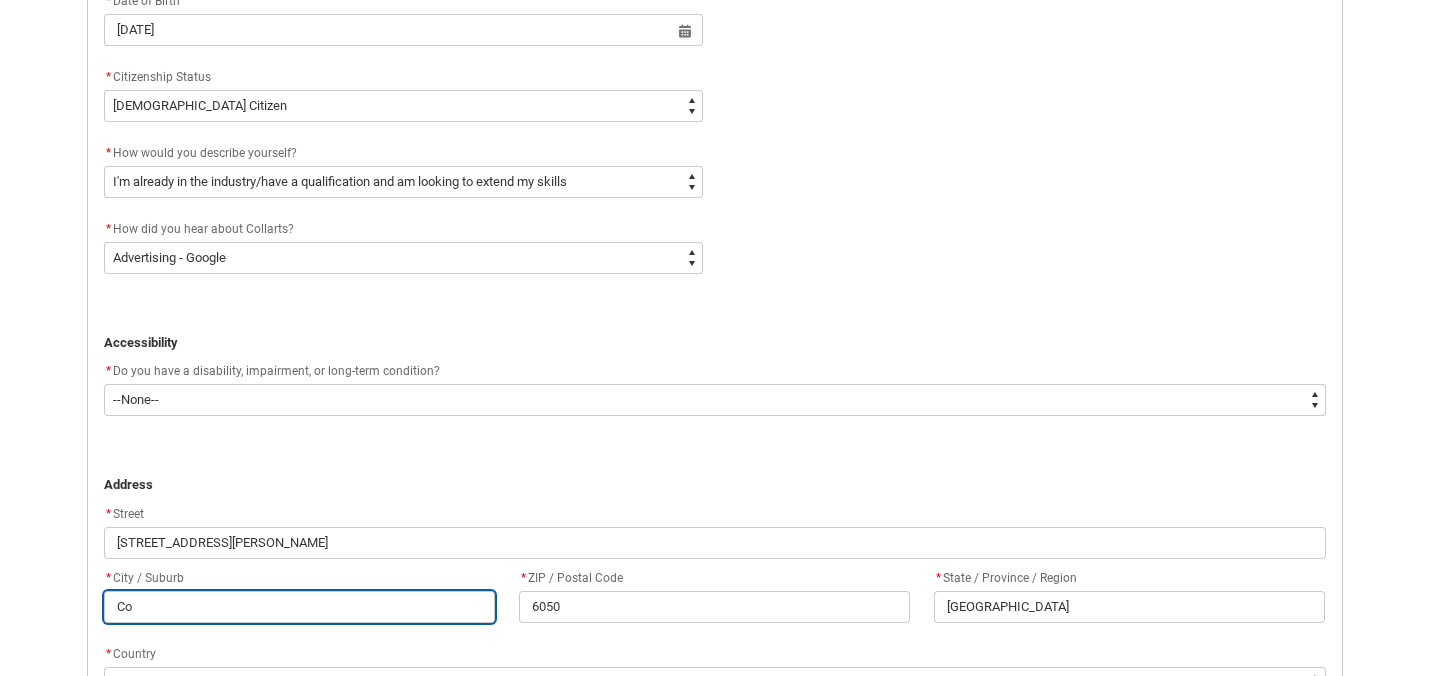 type on "COLLINGWOOD" 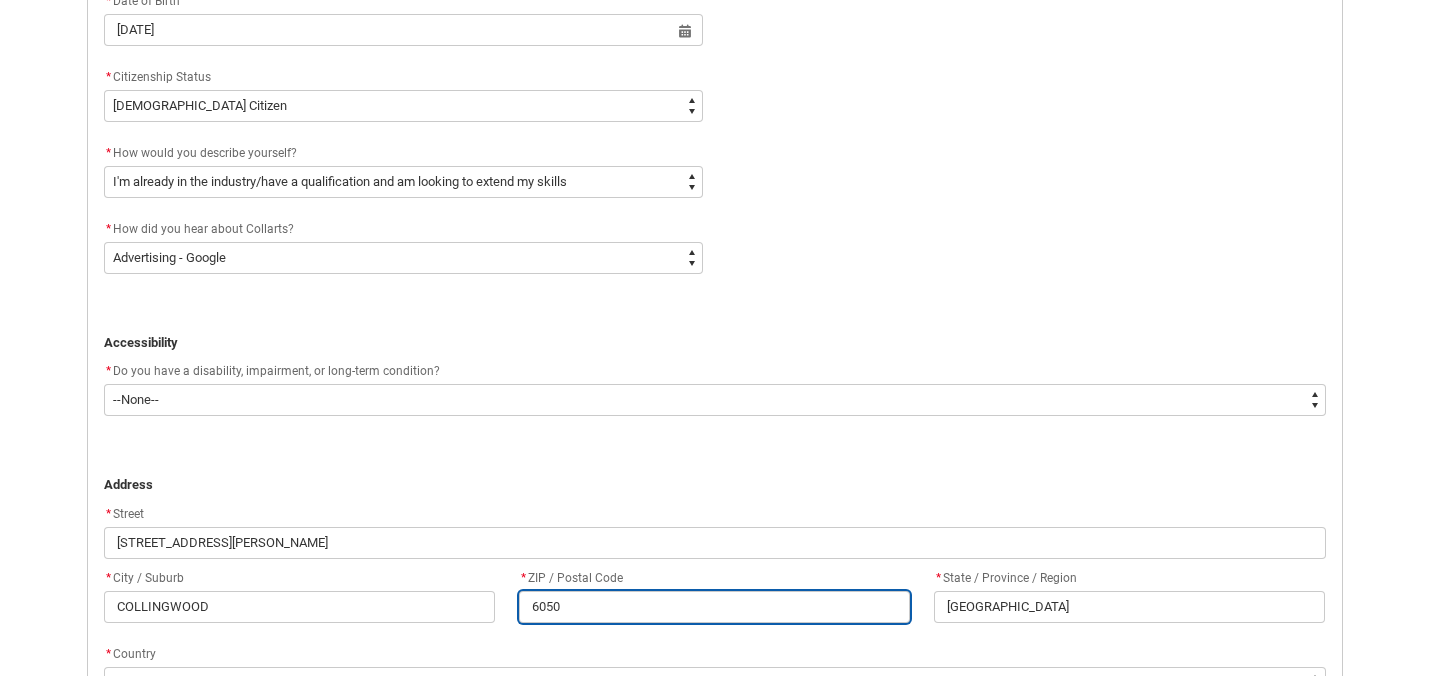 click on "6050" at bounding box center (714, 607) 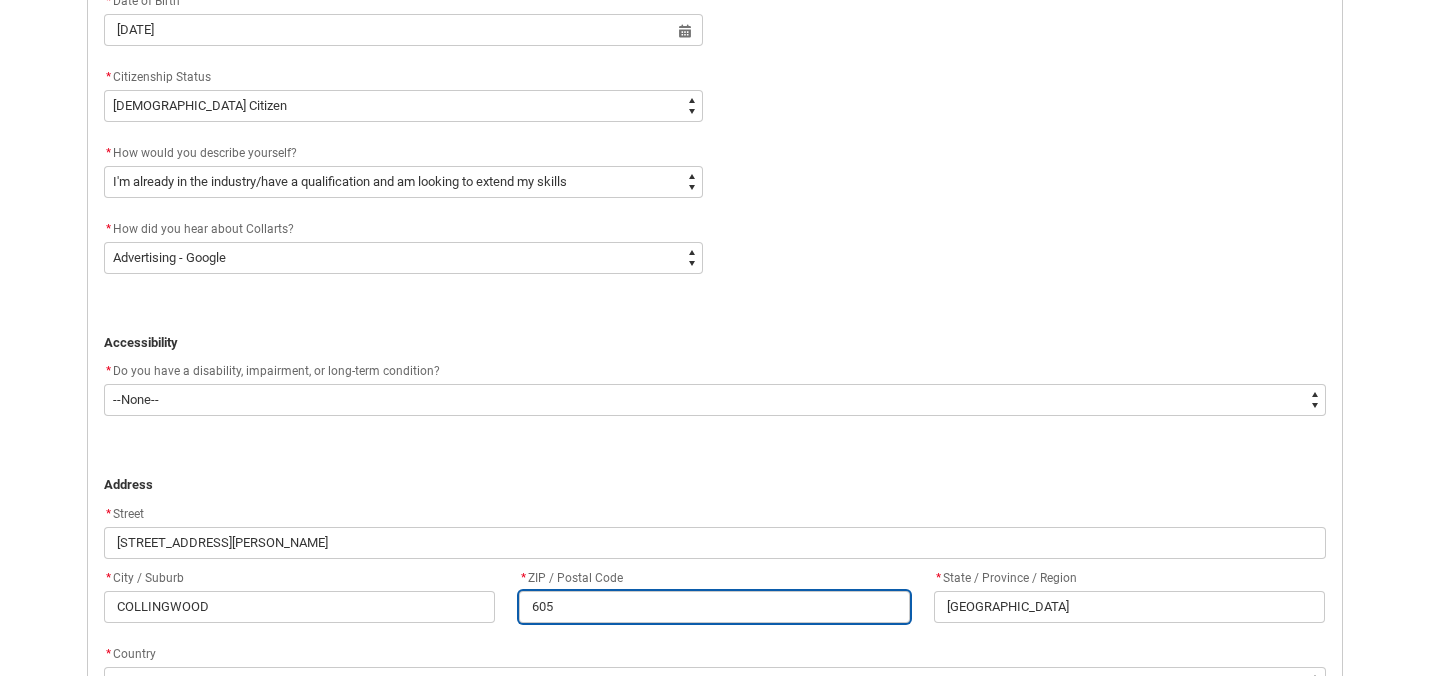type on "60" 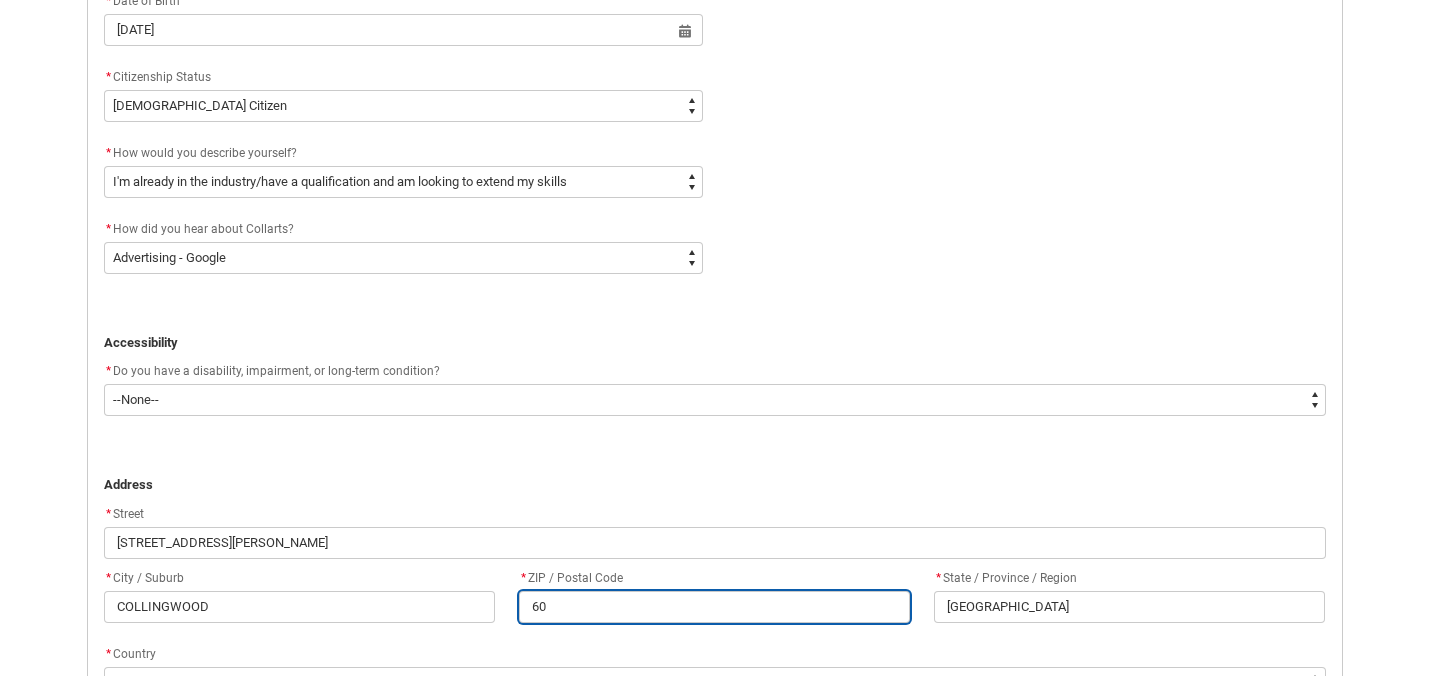 type on "6" 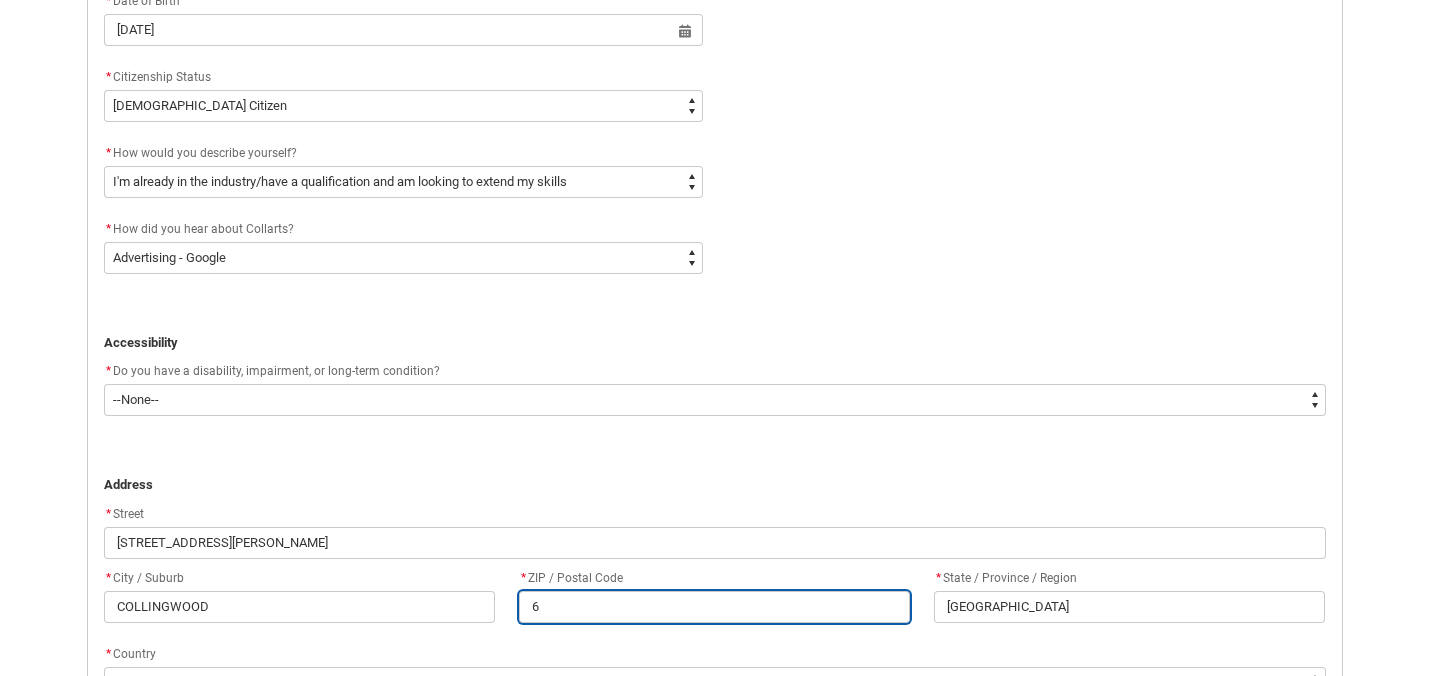 type 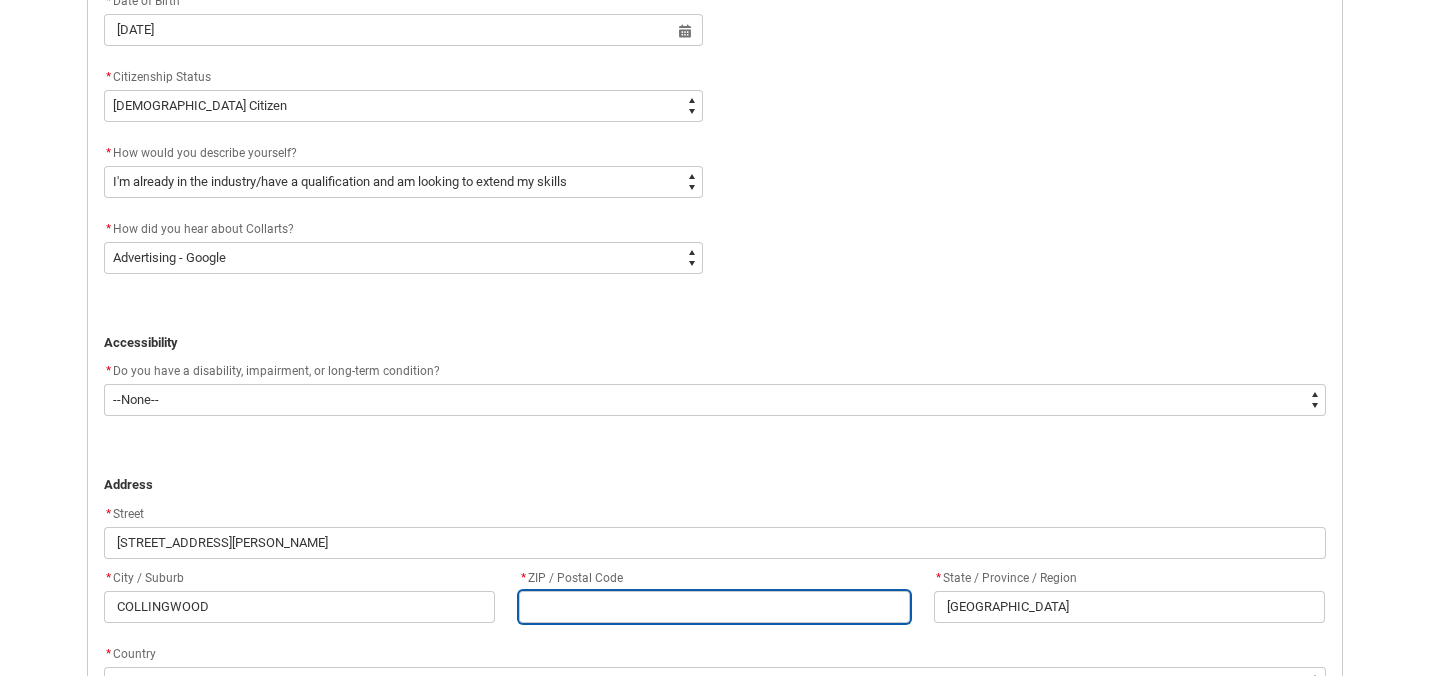 type on "3" 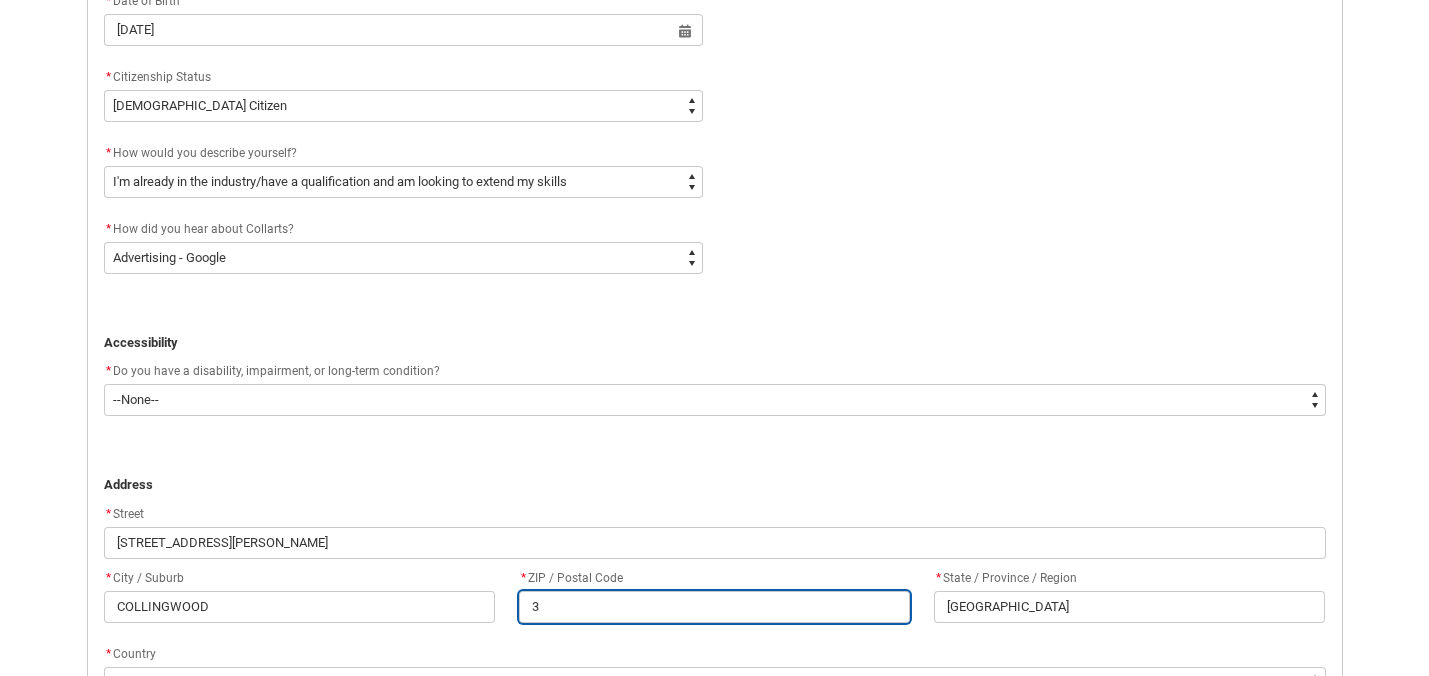 type on "30" 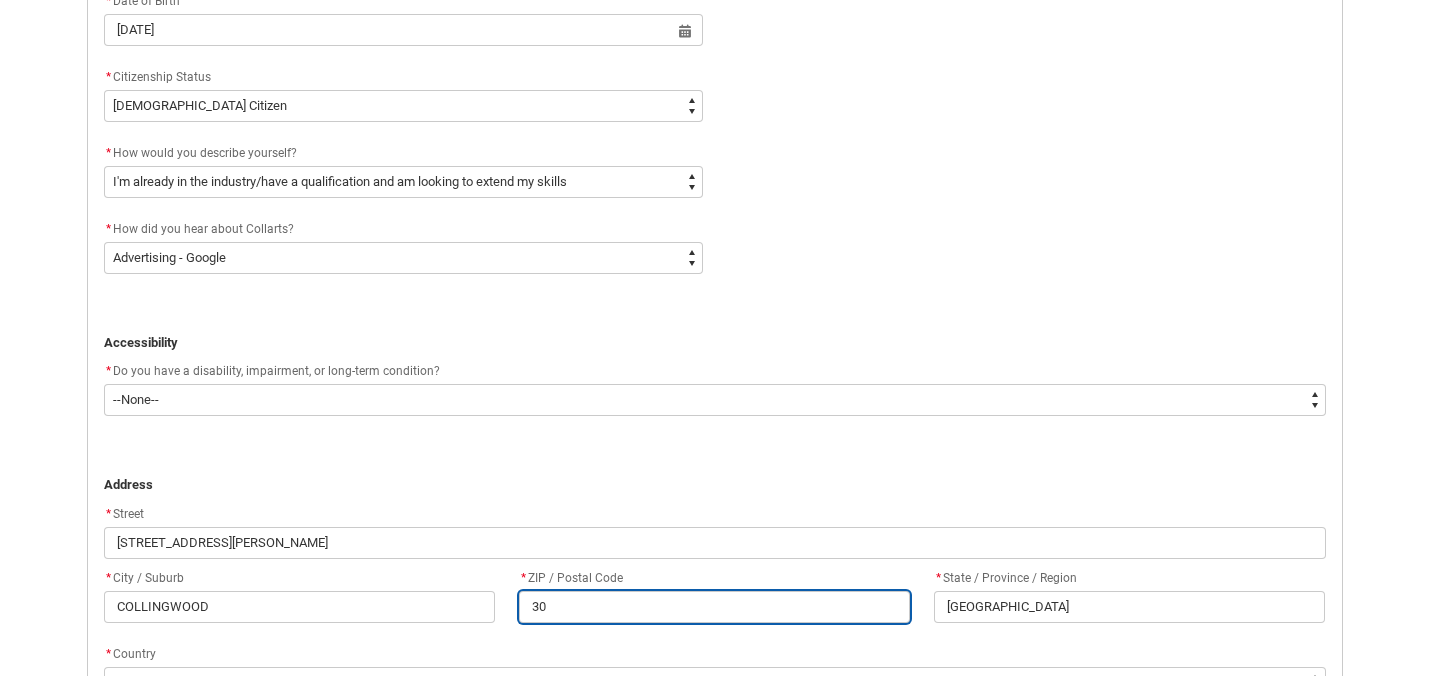 type on "306" 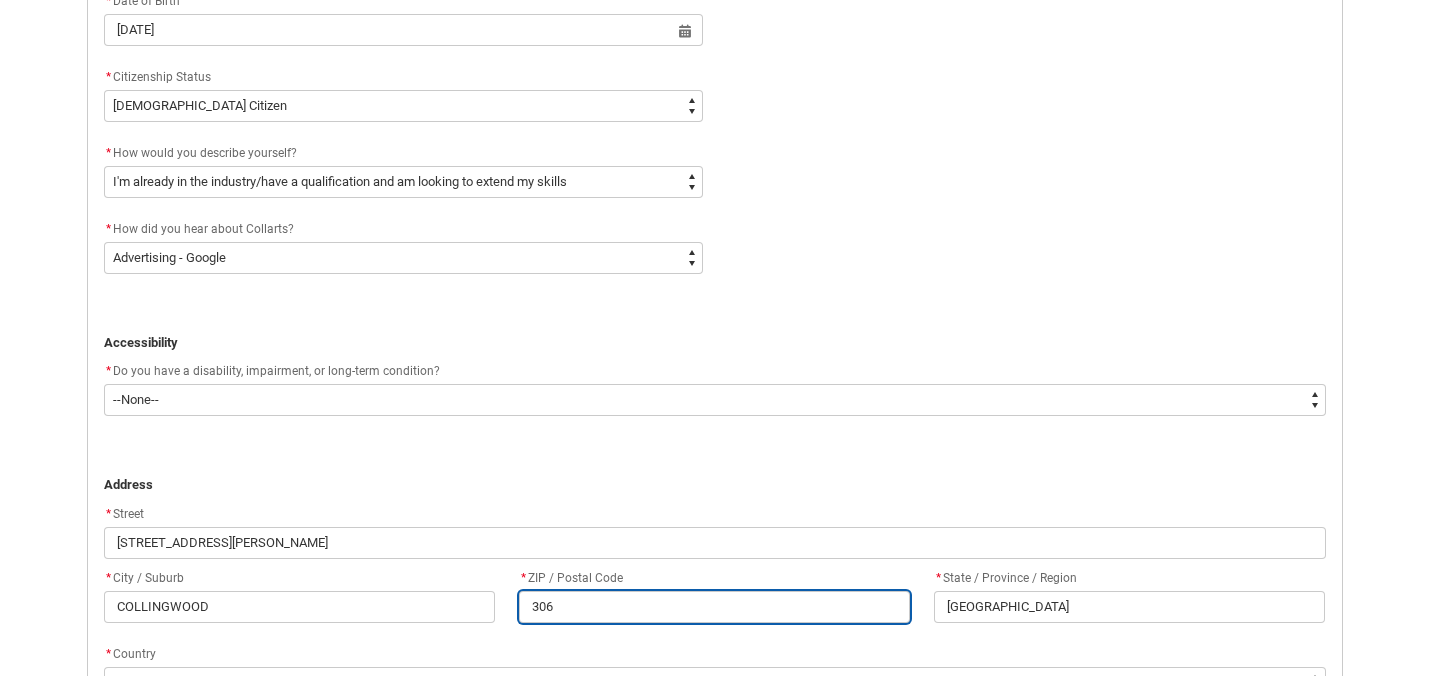 type on "3066" 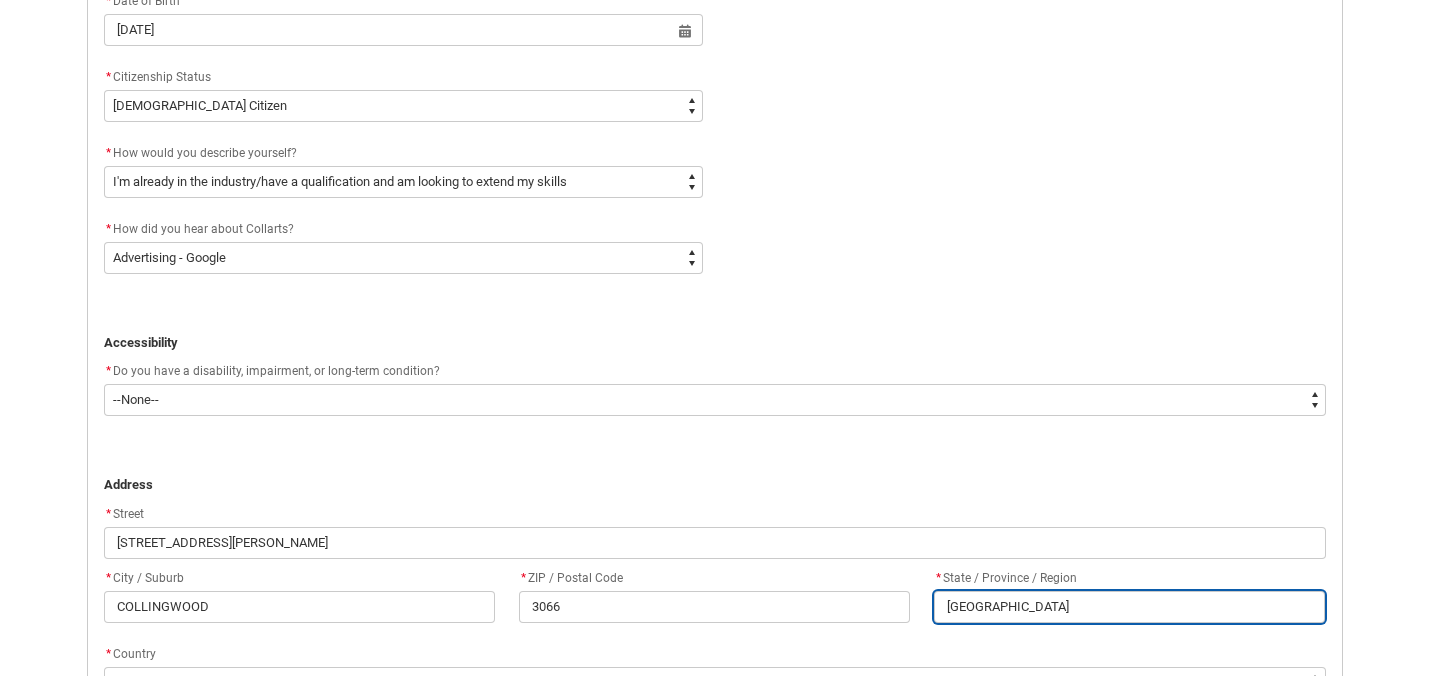 drag, startPoint x: 1163, startPoint y: 602, endPoint x: 904, endPoint y: 602, distance: 259 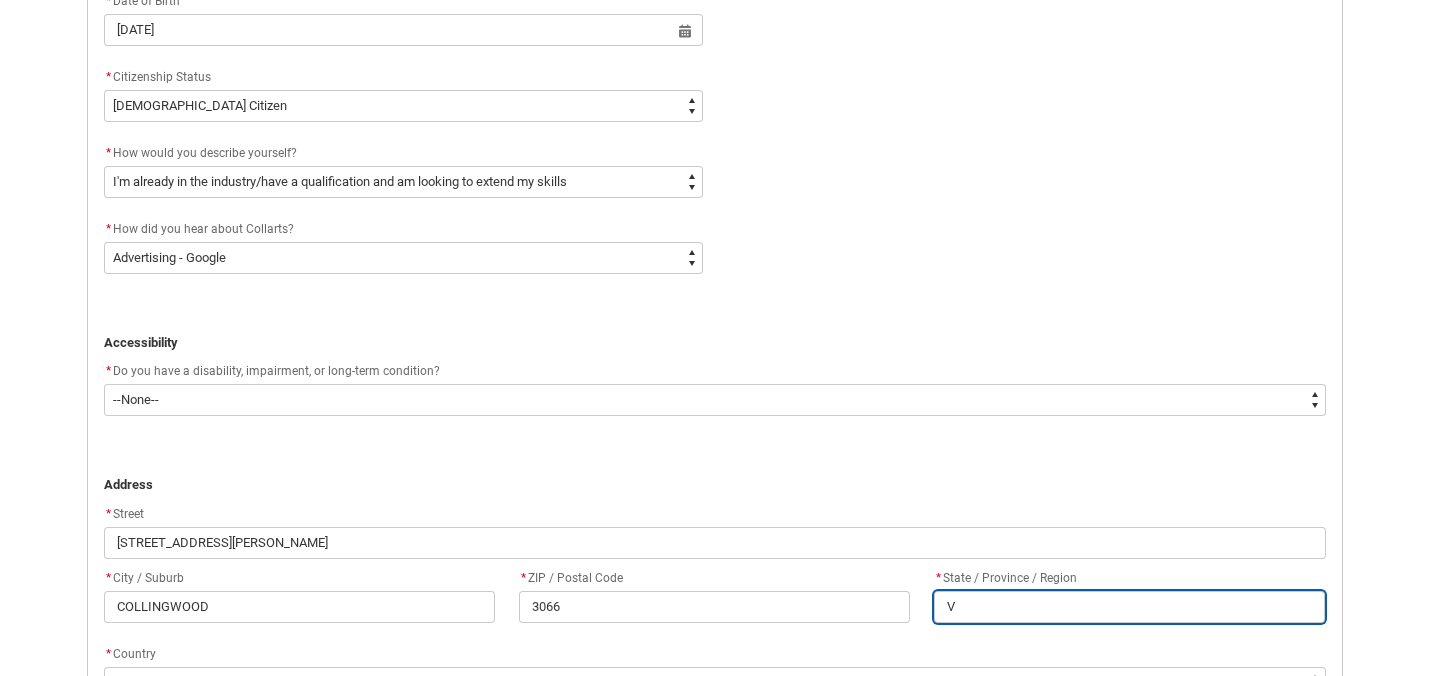 type on "Vi" 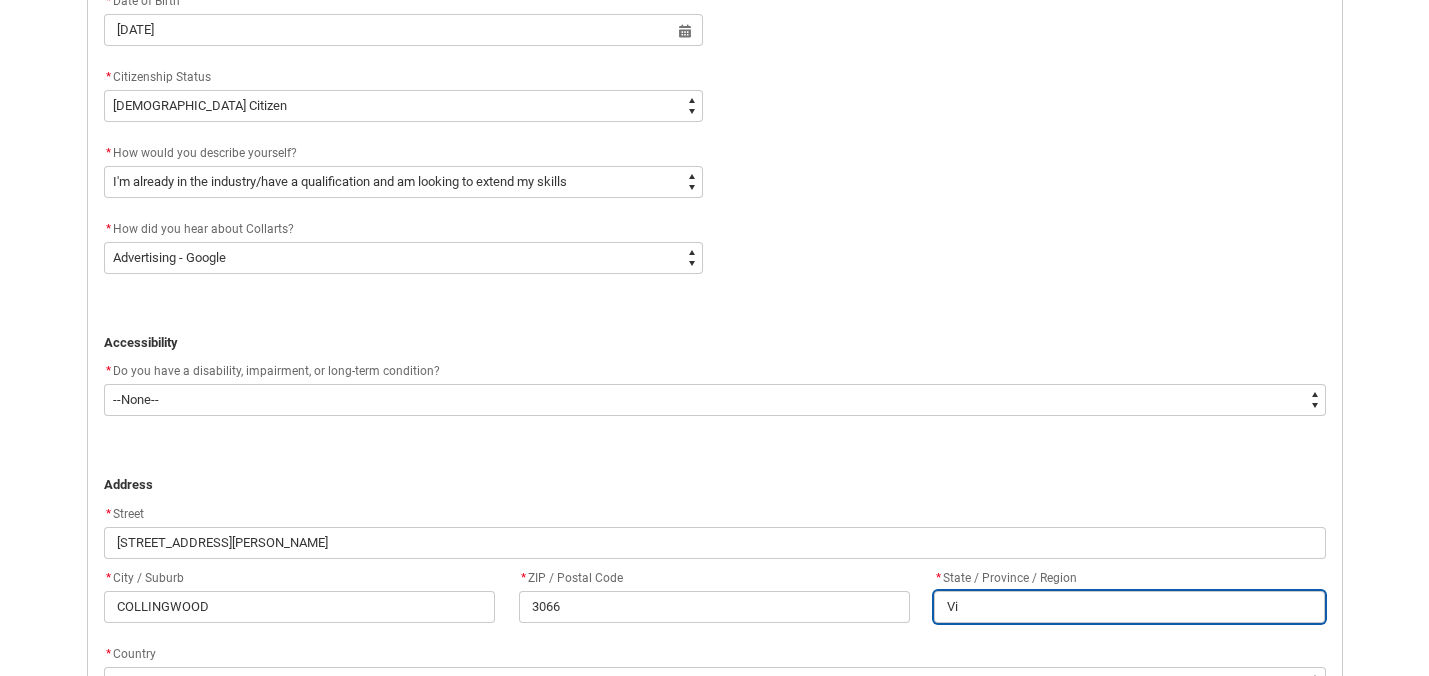type on "Vic" 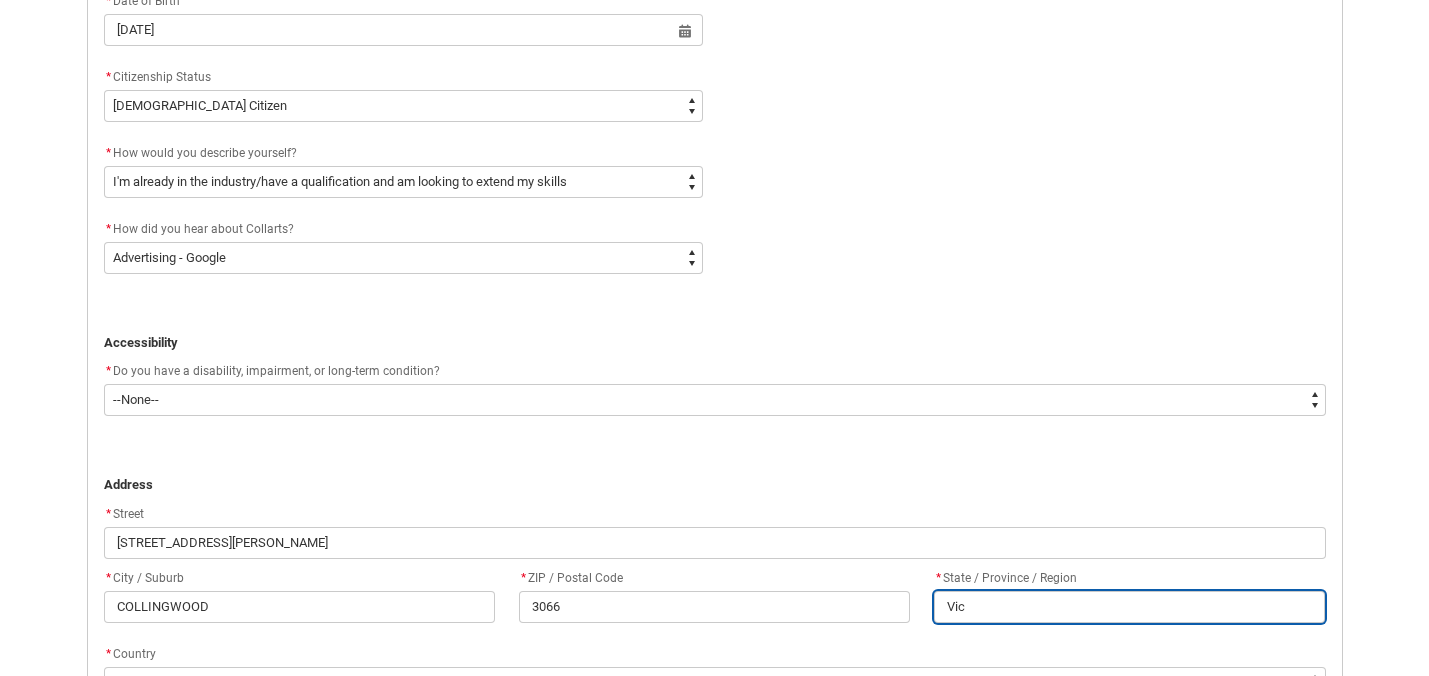 type on "Vict" 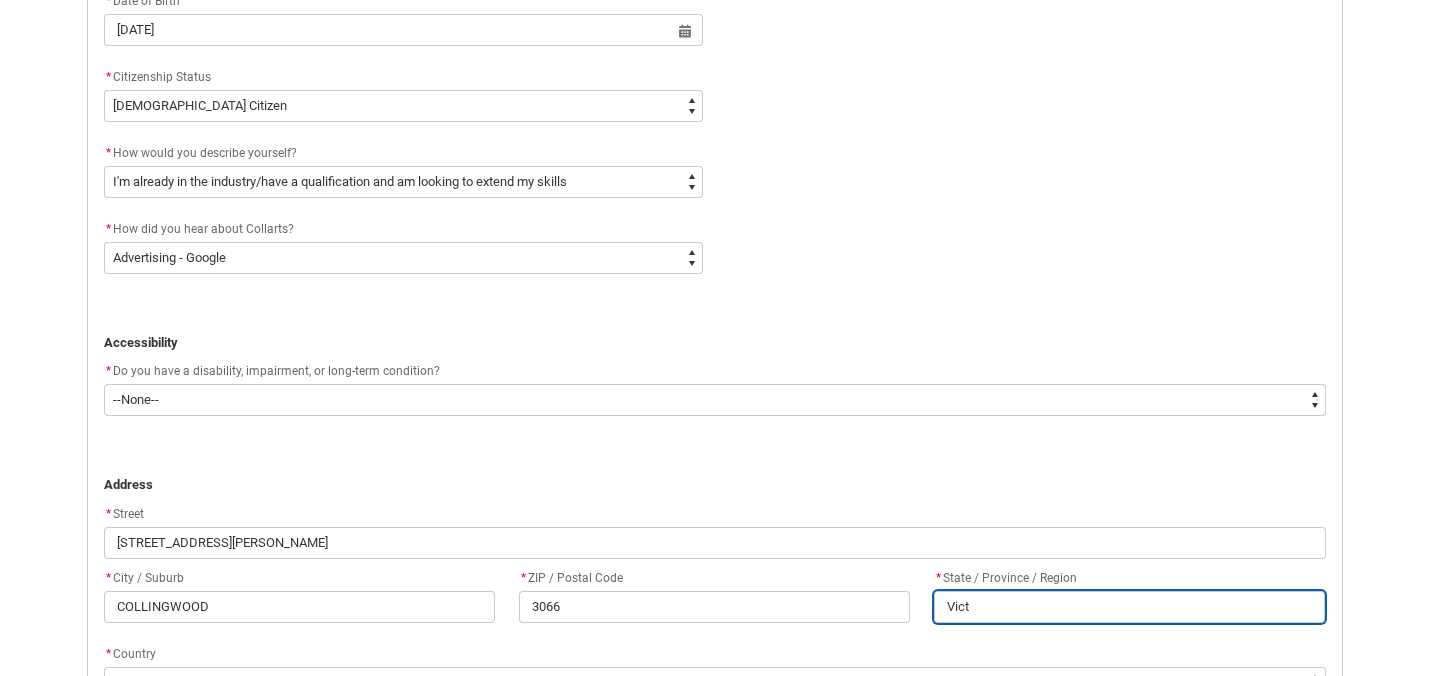 type on "Victo" 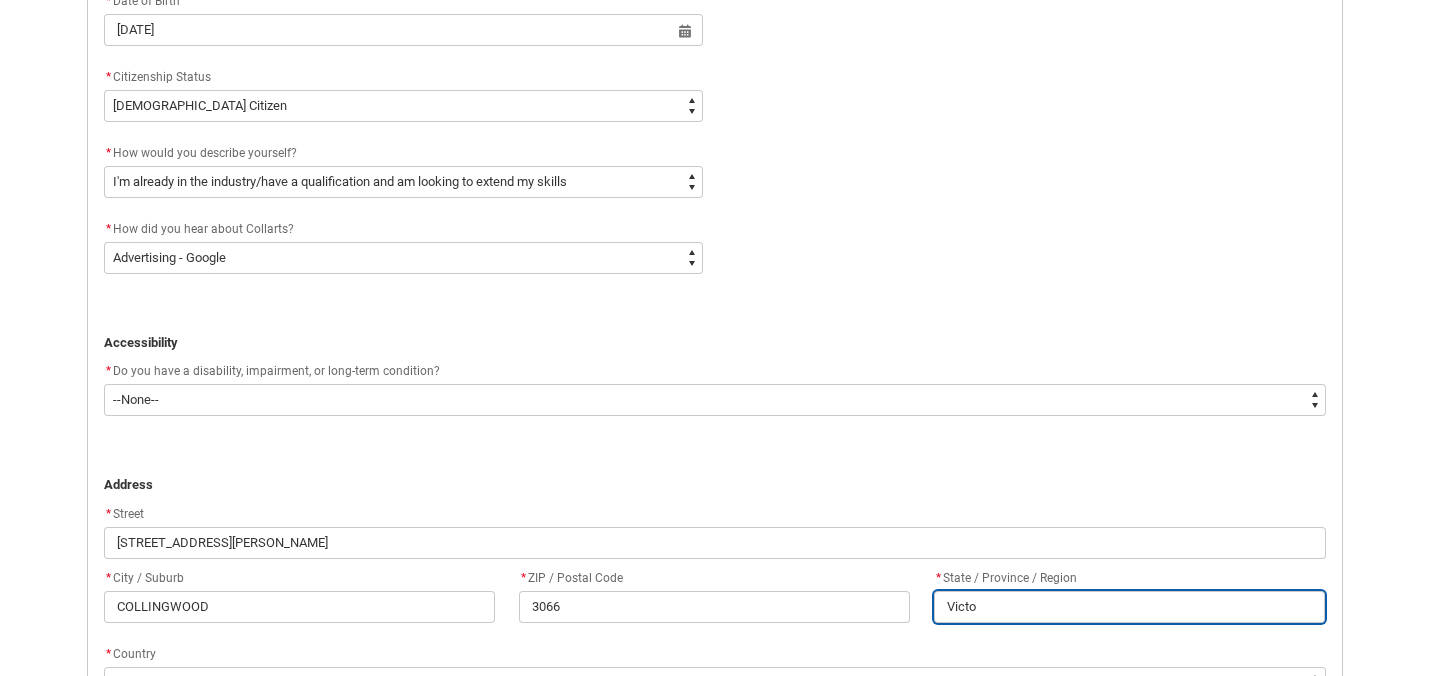 type on "[PERSON_NAME]" 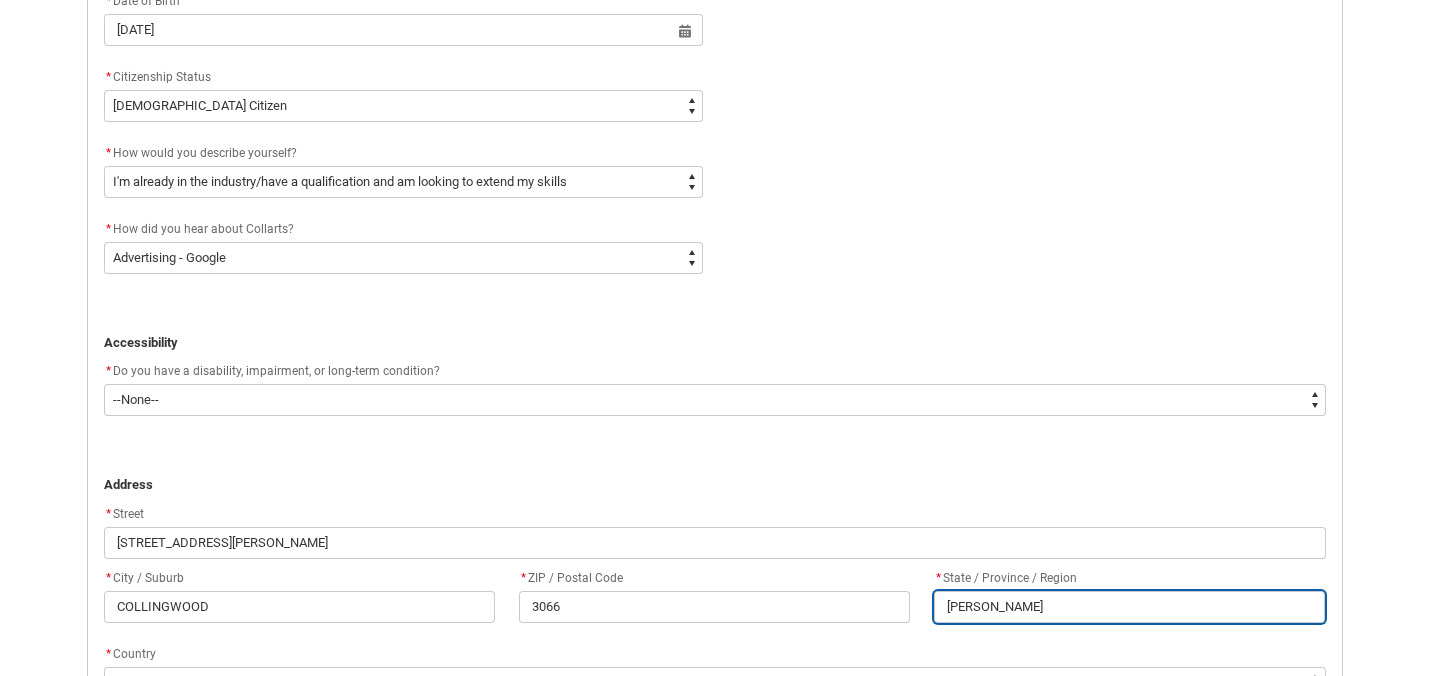 type on "Victoria" 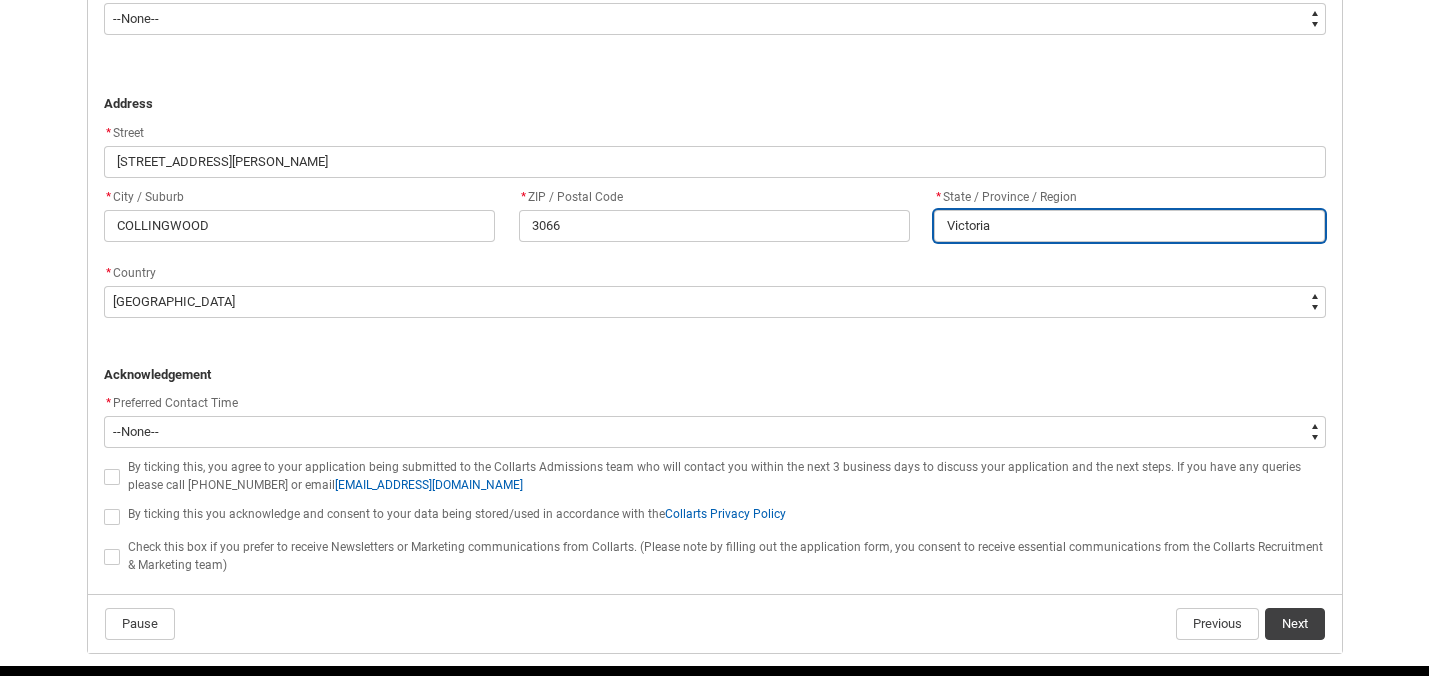 scroll, scrollTop: 1275, scrollLeft: 0, axis: vertical 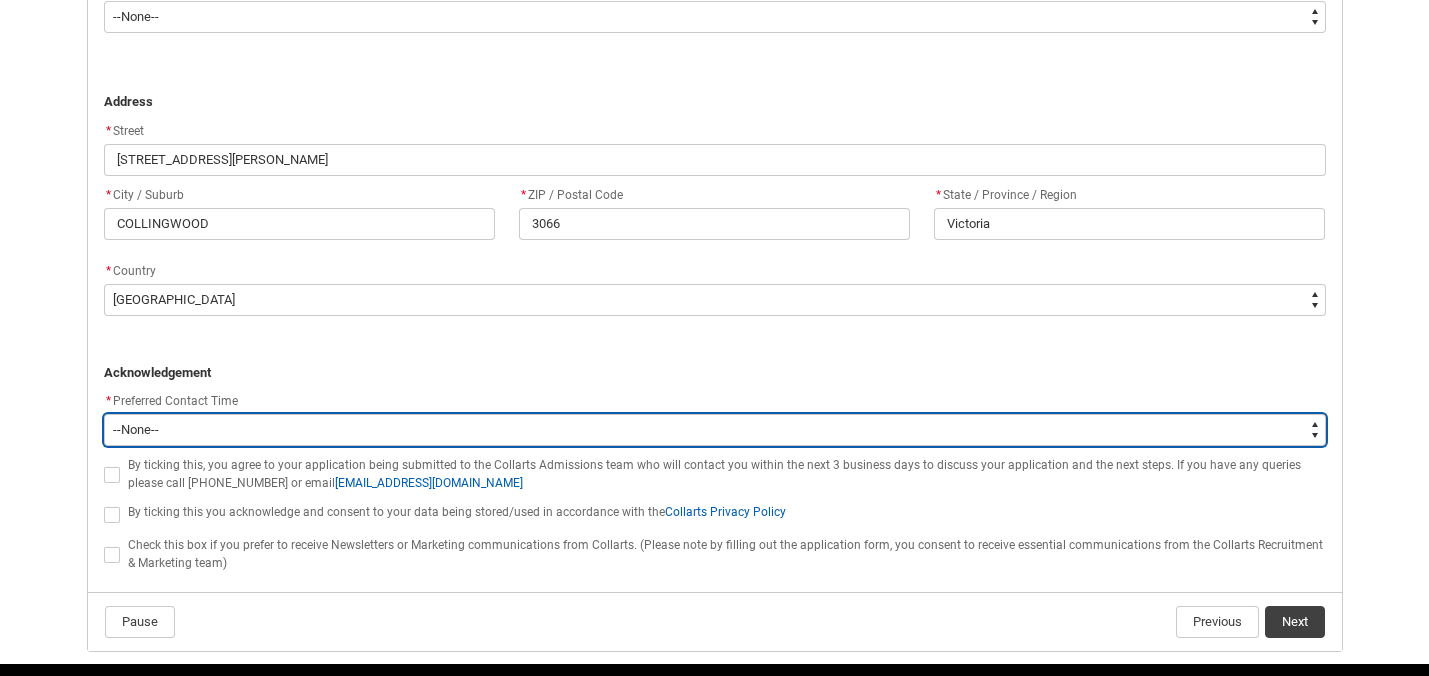 click on "--None-- Morning (9:00AM-12:00PM) Afternoon (12:00PM-5:00PM)" at bounding box center [715, 430] 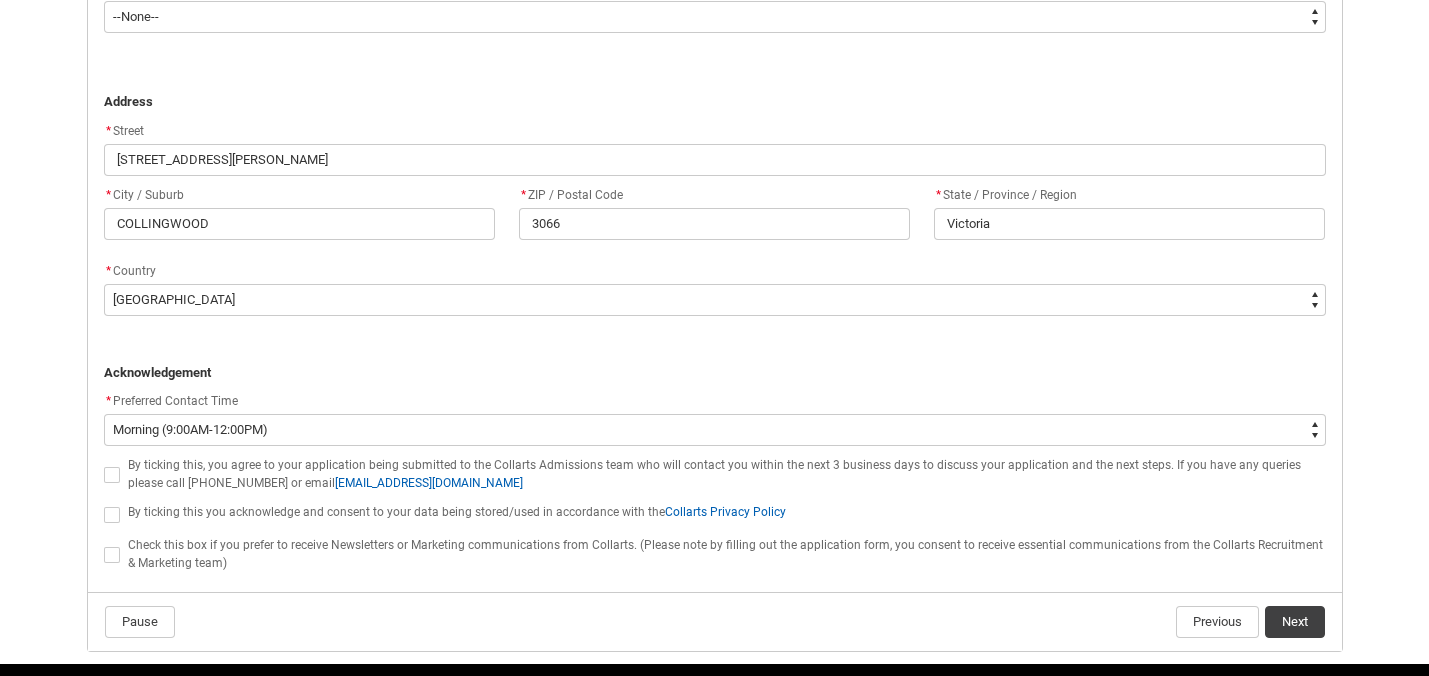 click 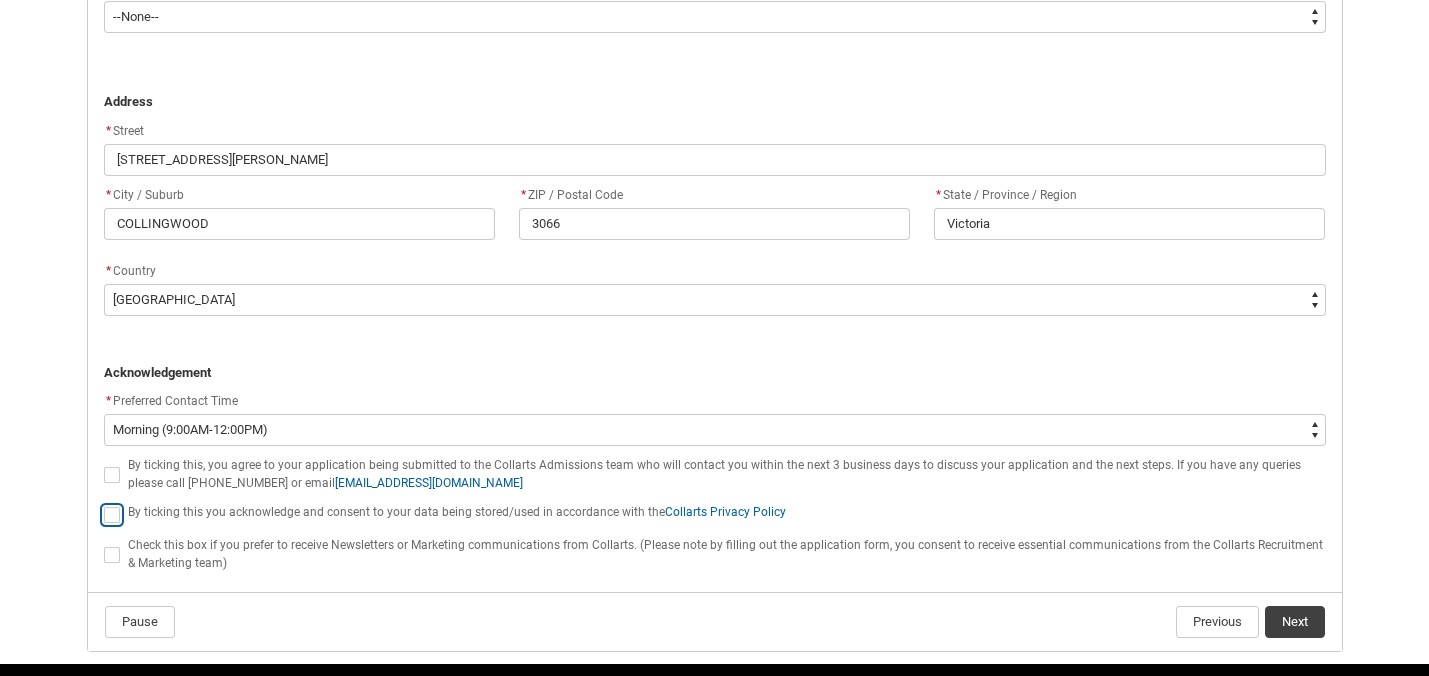 click at bounding box center (103, 503) 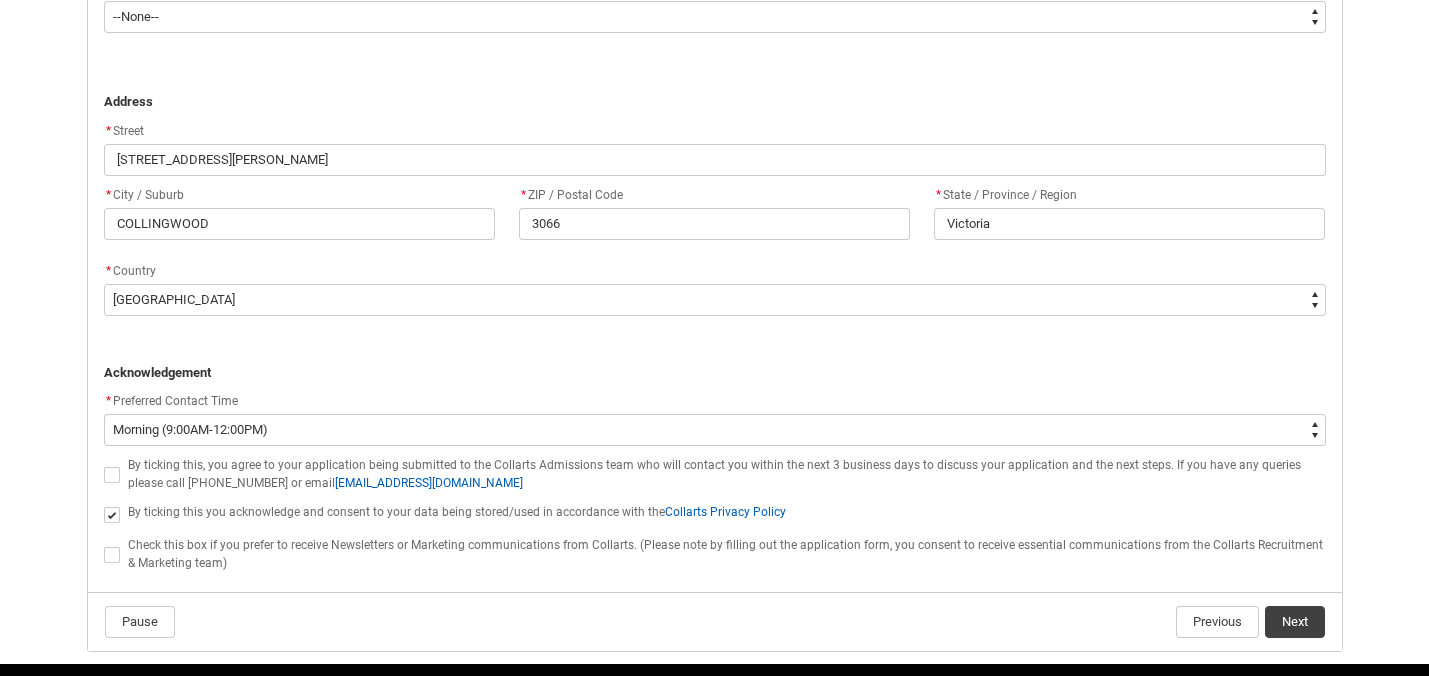 click 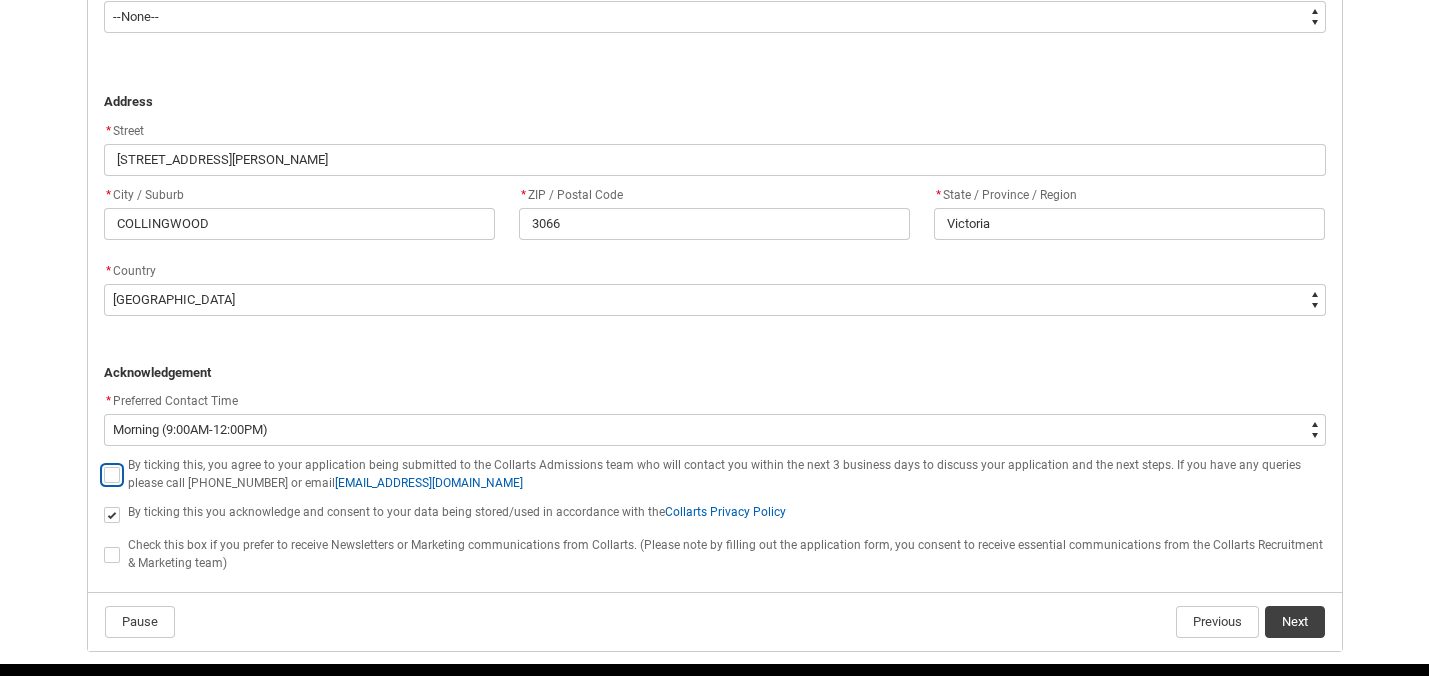 click at bounding box center (103, 464) 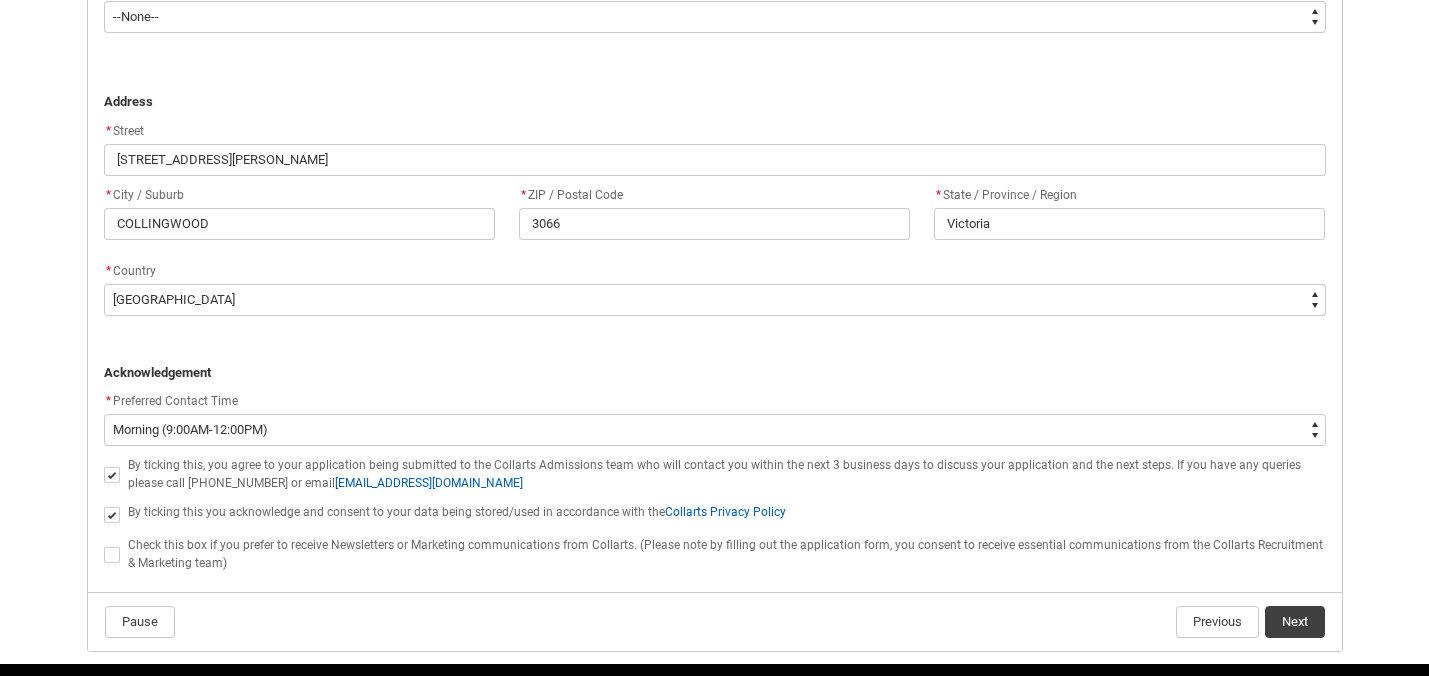 click 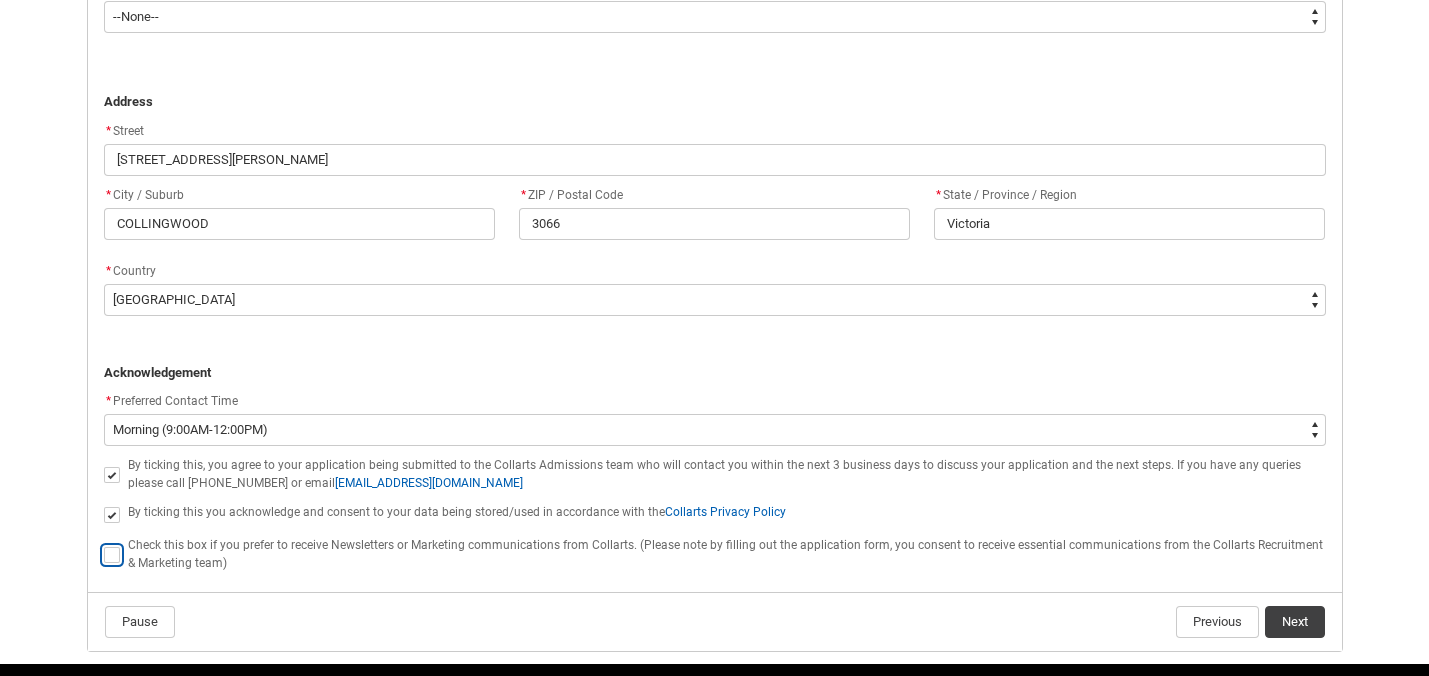 click at bounding box center [103, 543] 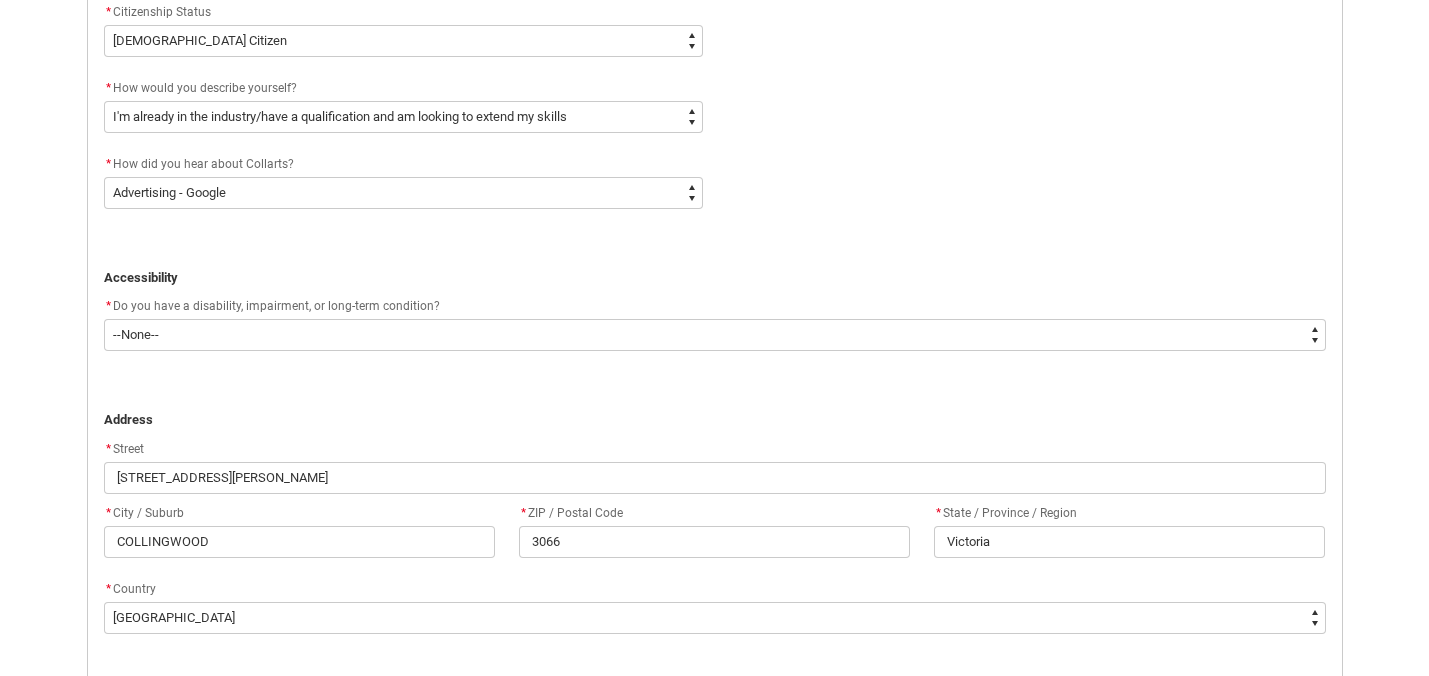 scroll, scrollTop: 1344, scrollLeft: 0, axis: vertical 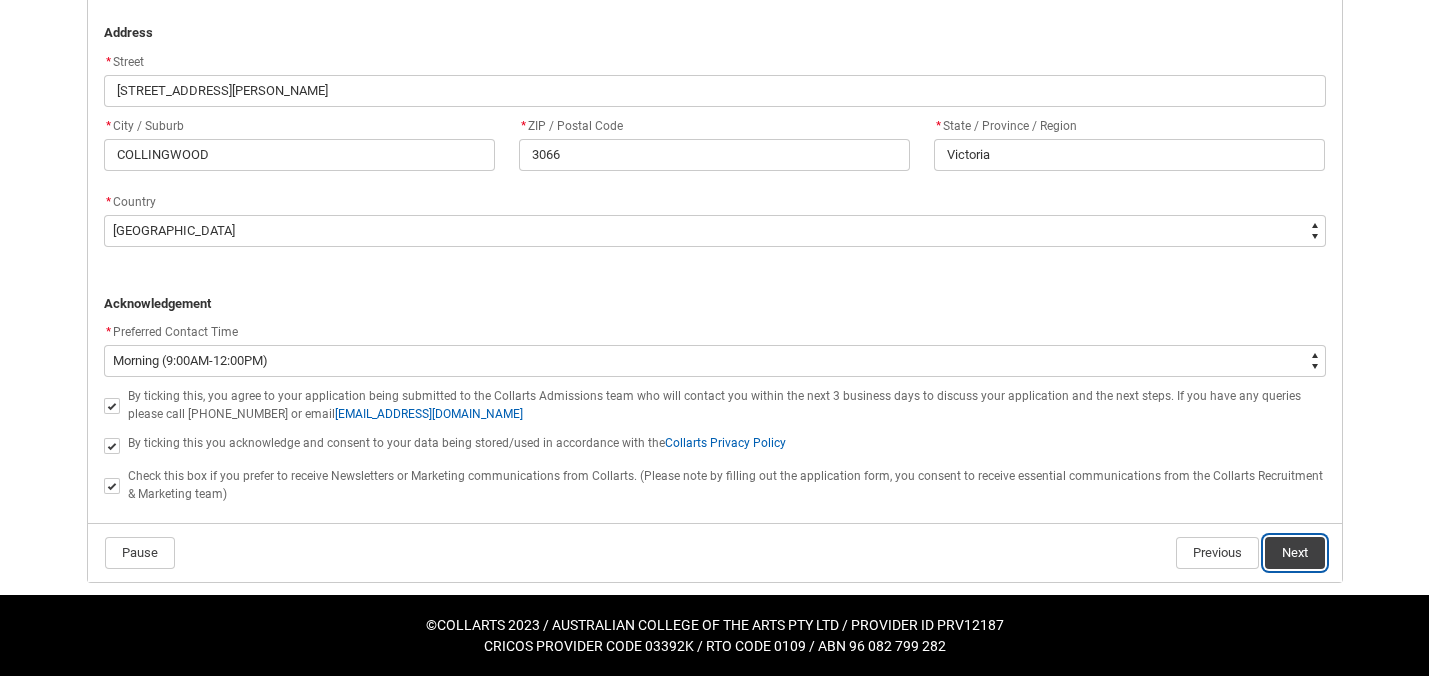 click on "Next" 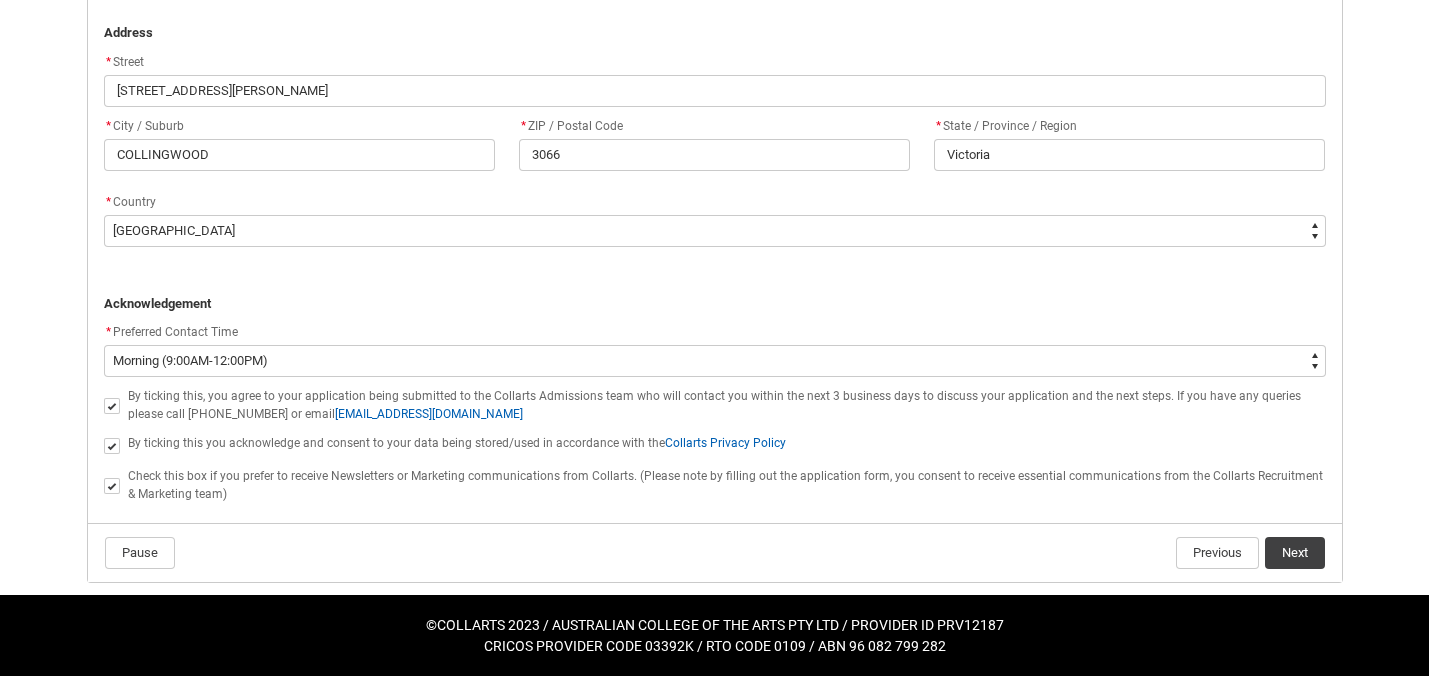 scroll, scrollTop: 0, scrollLeft: 0, axis: both 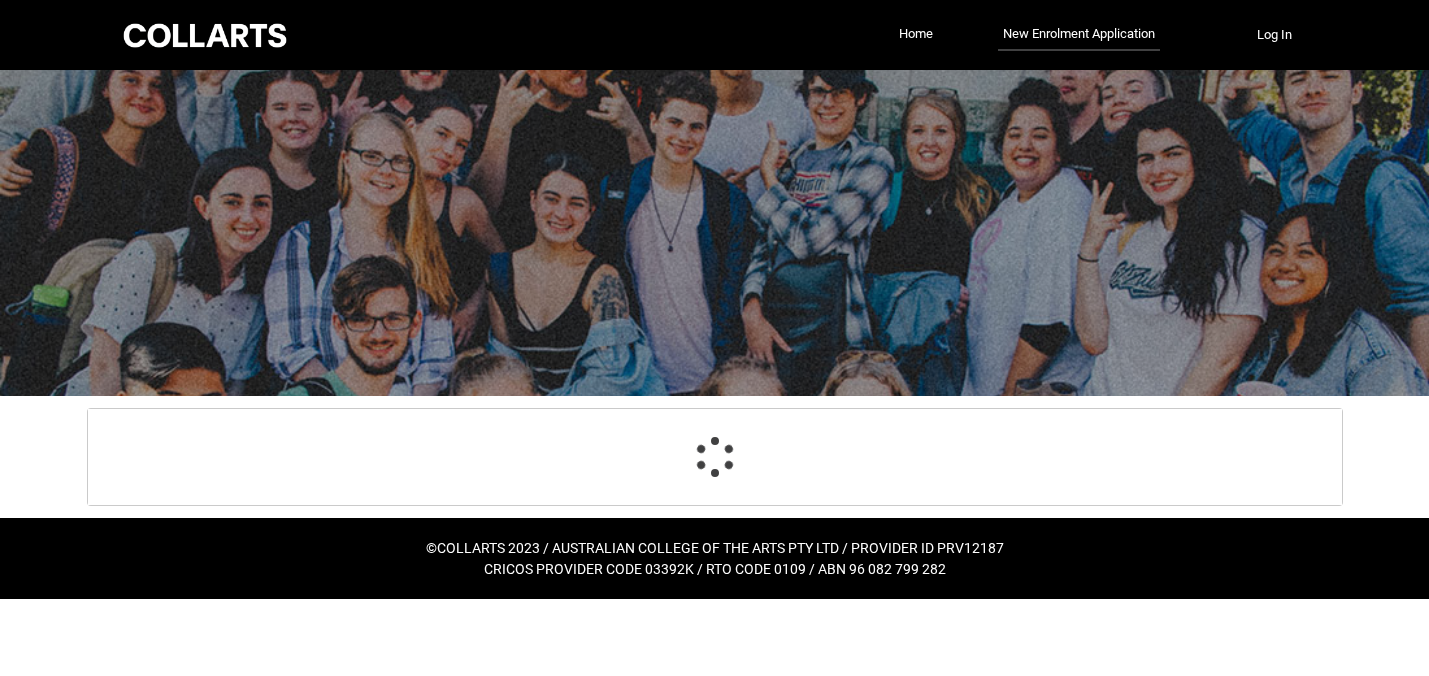 select on "Citizenship.1" 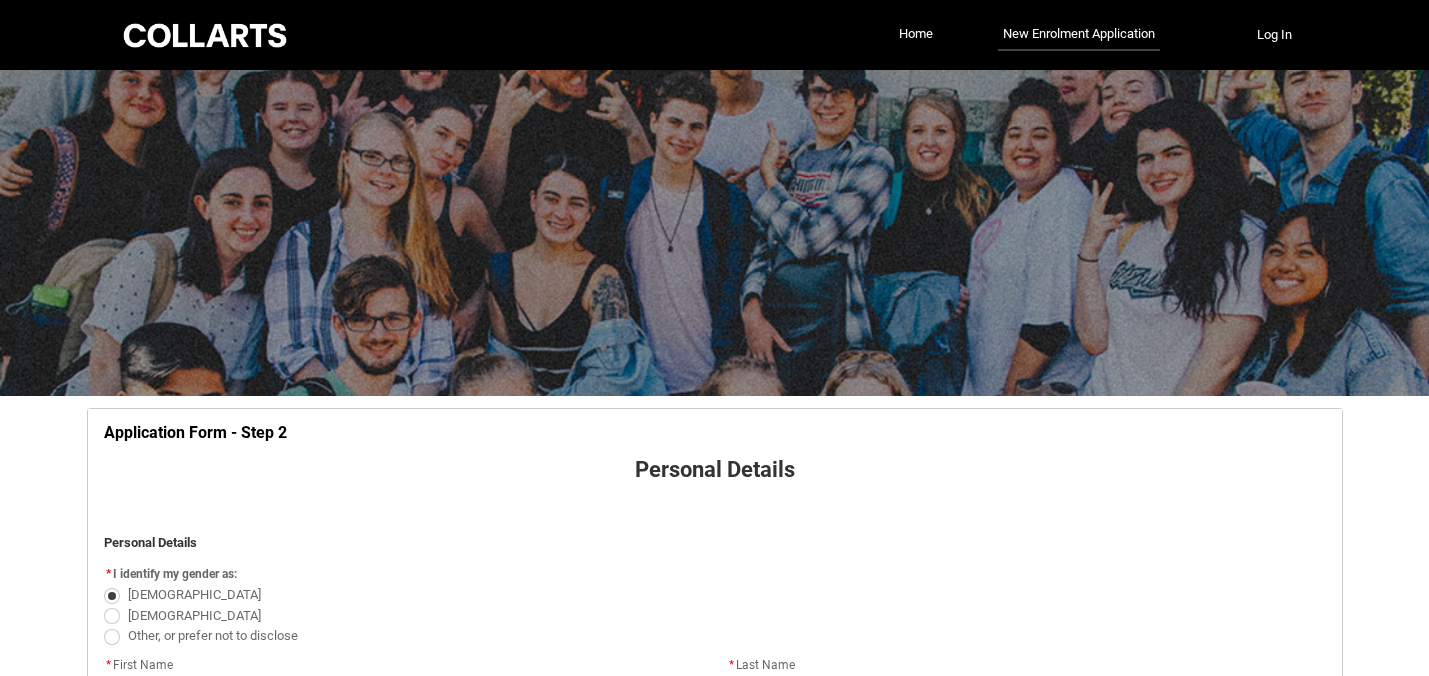 scroll, scrollTop: 961, scrollLeft: 0, axis: vertical 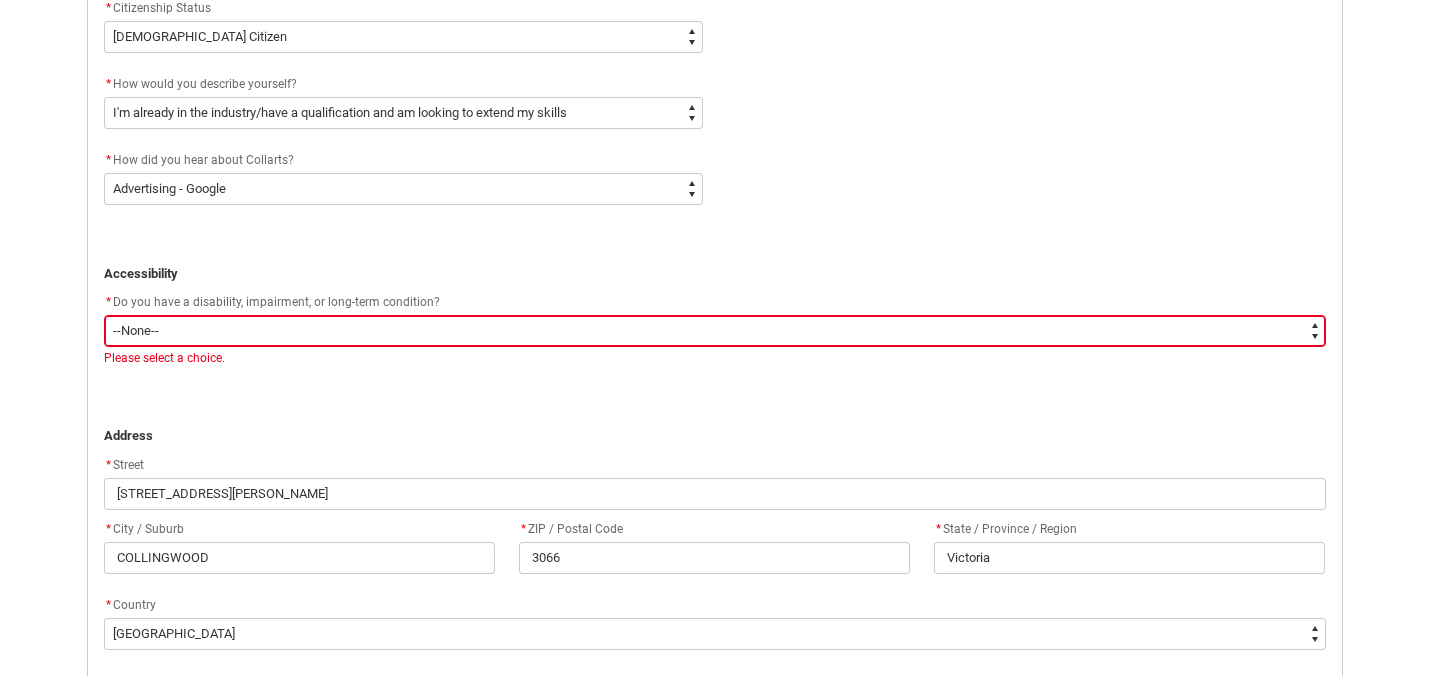 click on "--None-- Yes No" at bounding box center (715, 331) 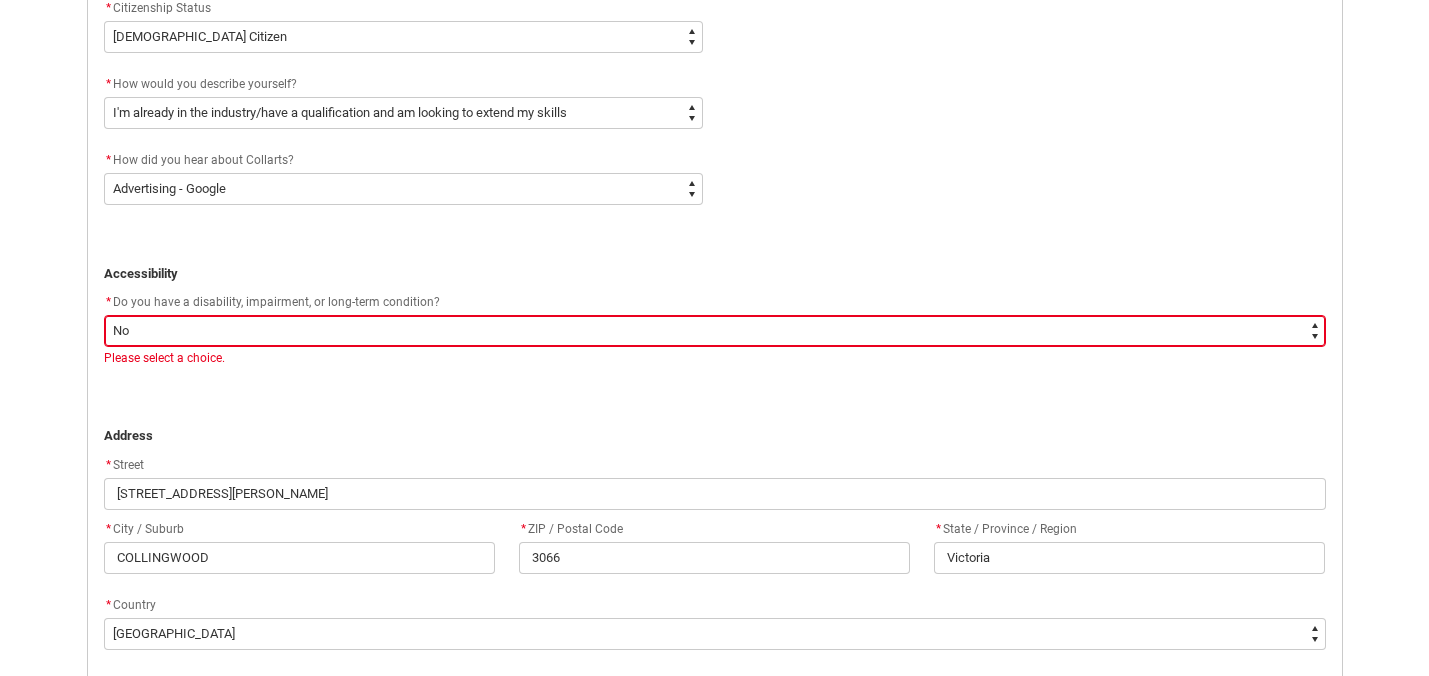scroll, scrollTop: 1364, scrollLeft: 0, axis: vertical 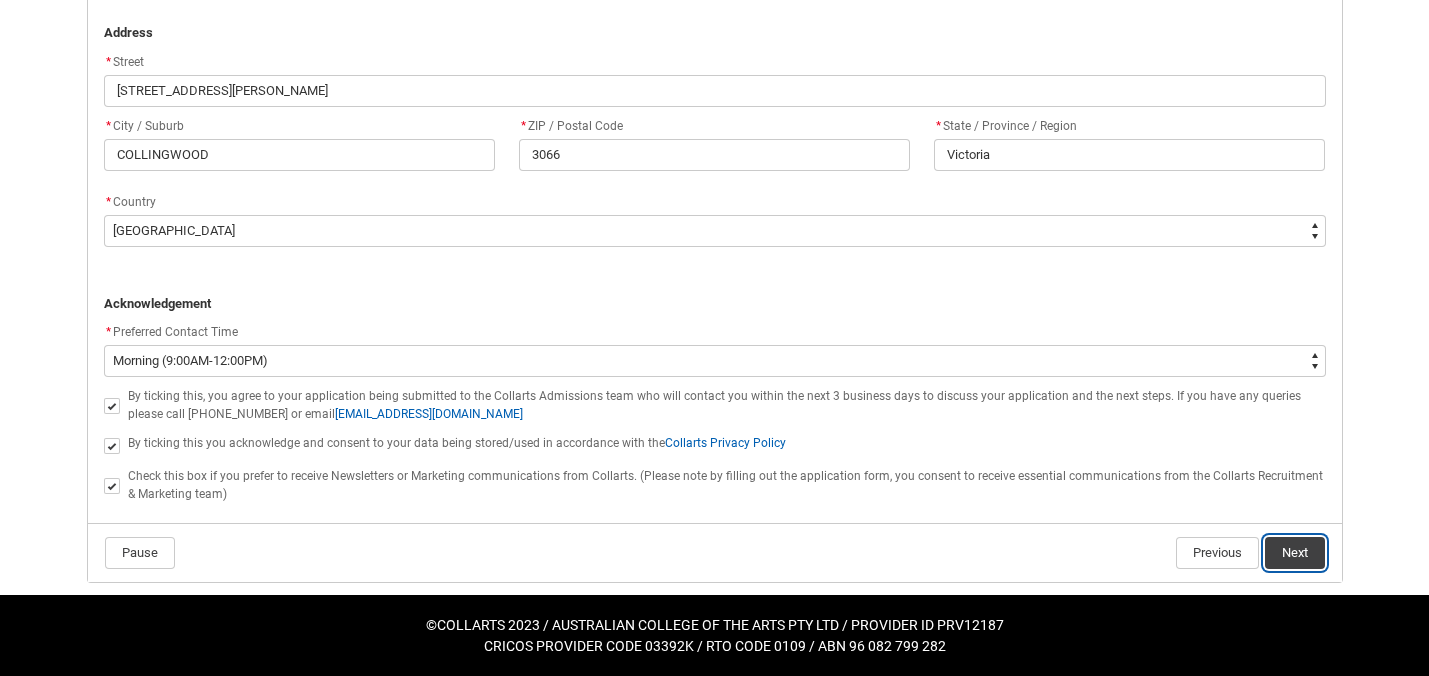 click on "Next" 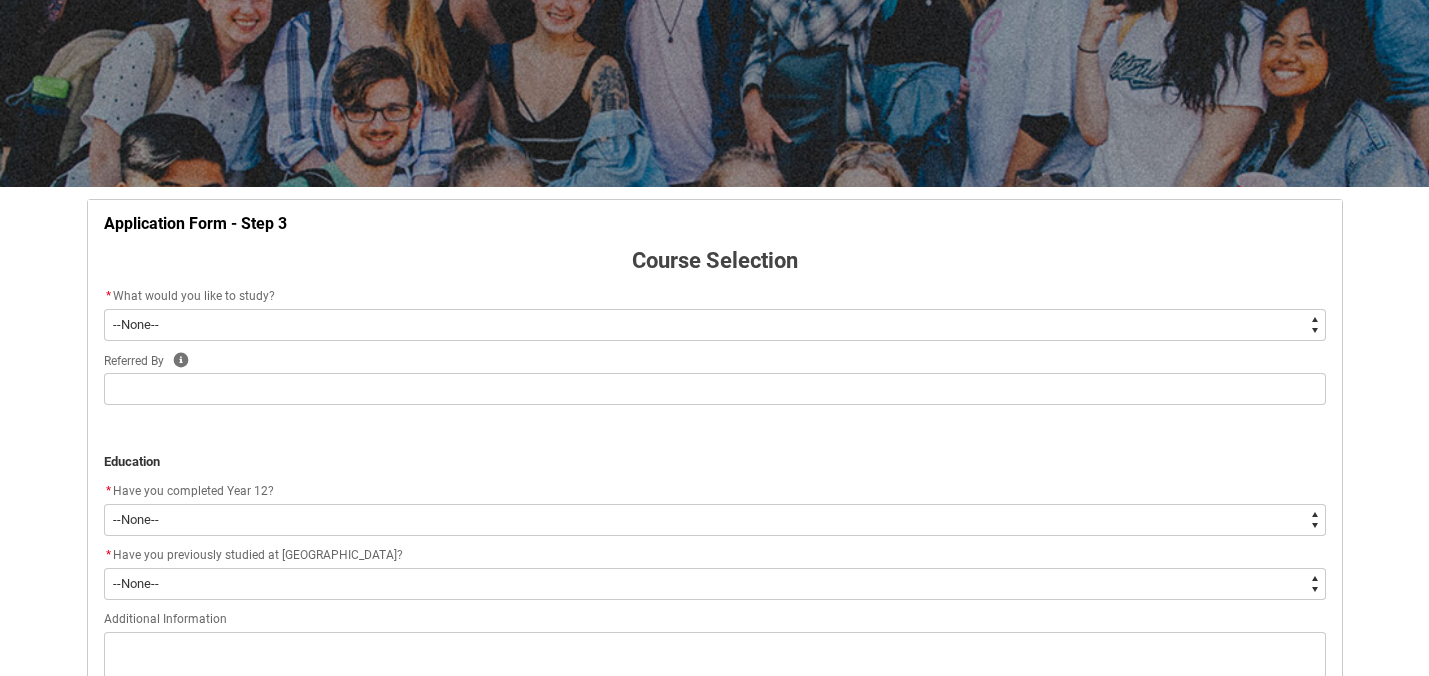scroll, scrollTop: 212, scrollLeft: 0, axis: vertical 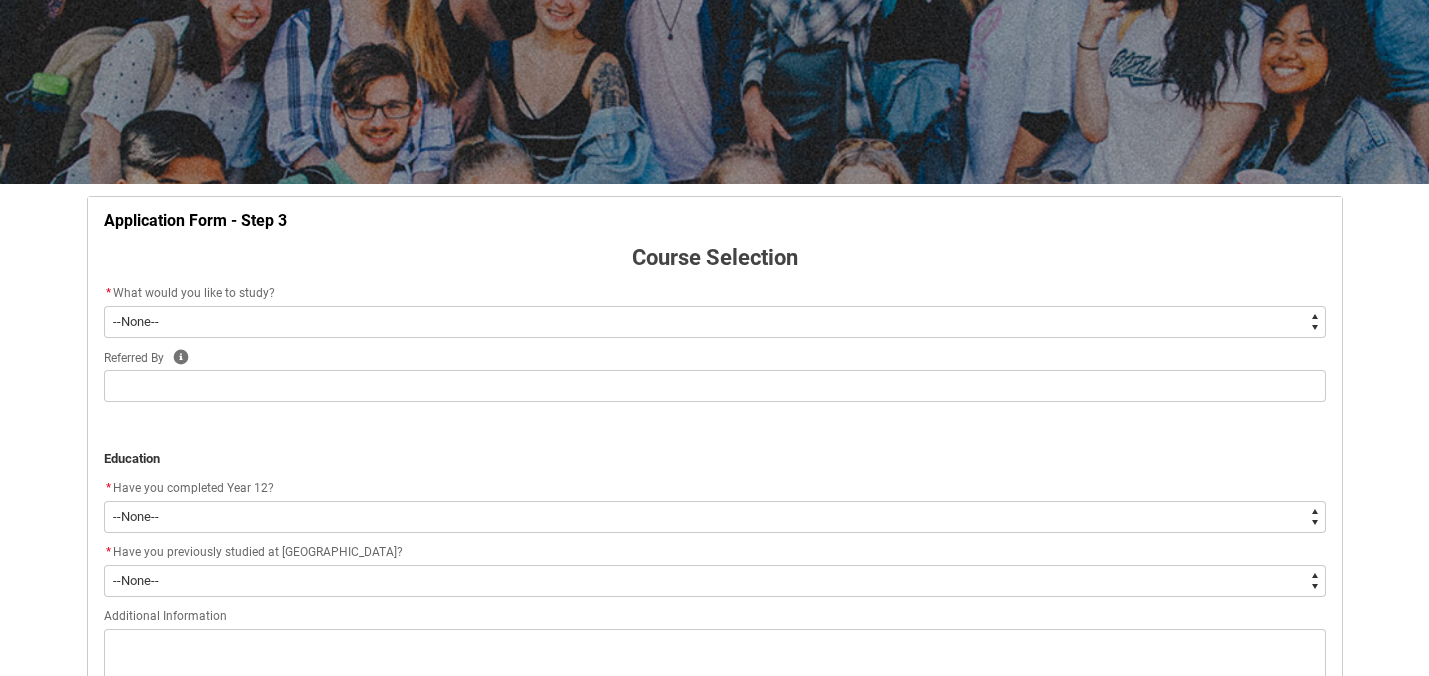 click on "--None-- Diploma Bachelor Post Graduate" at bounding box center (715, 322) 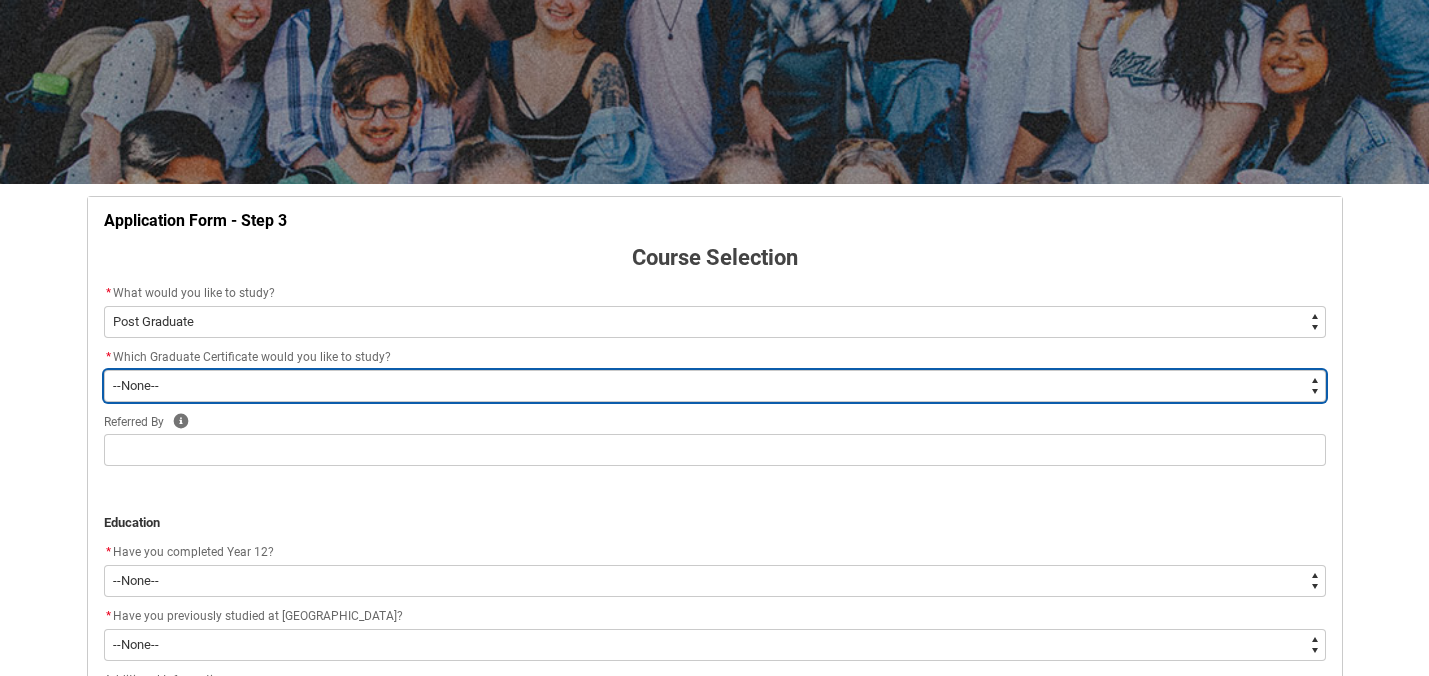 click on "--None-- Graduate Certificate of Higher Education (Creative Arts)" at bounding box center [715, 386] 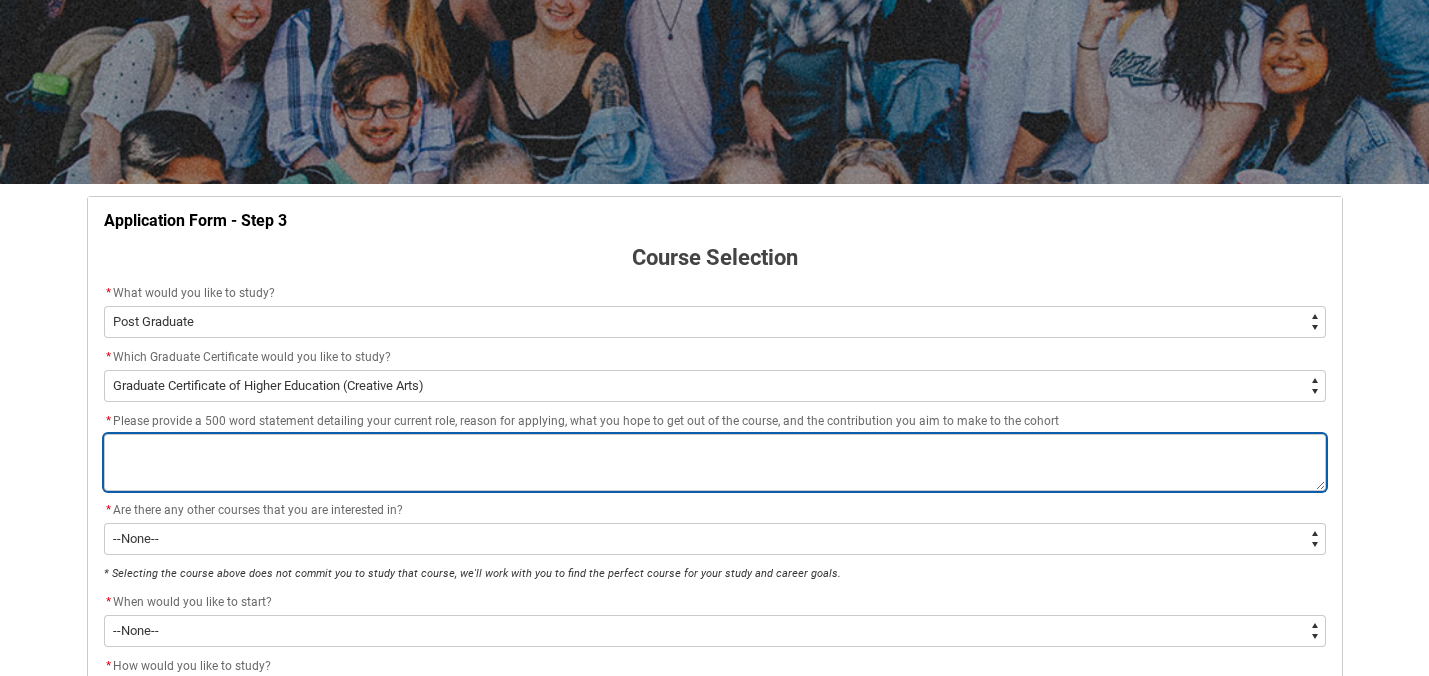 click on "*" at bounding box center (715, 462) 